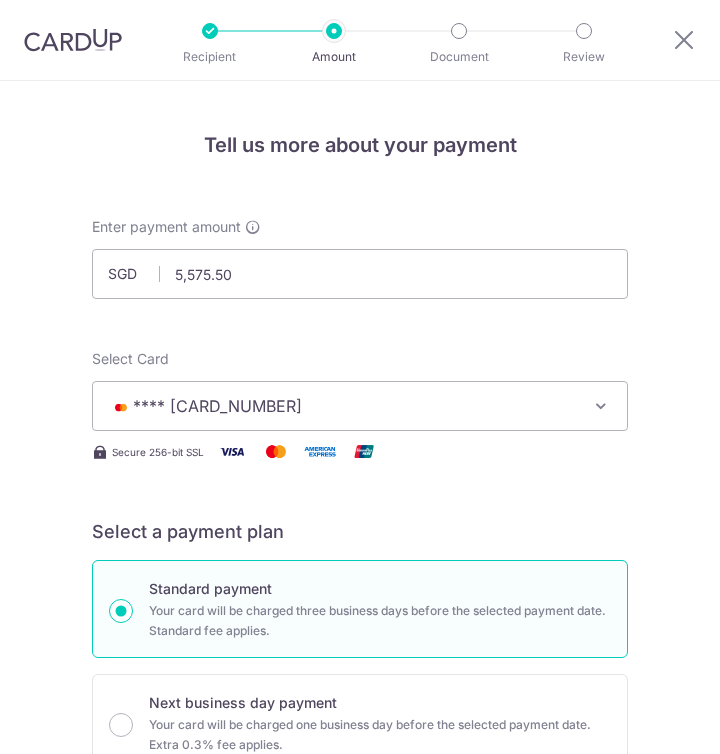 scroll, scrollTop: 0, scrollLeft: 0, axis: both 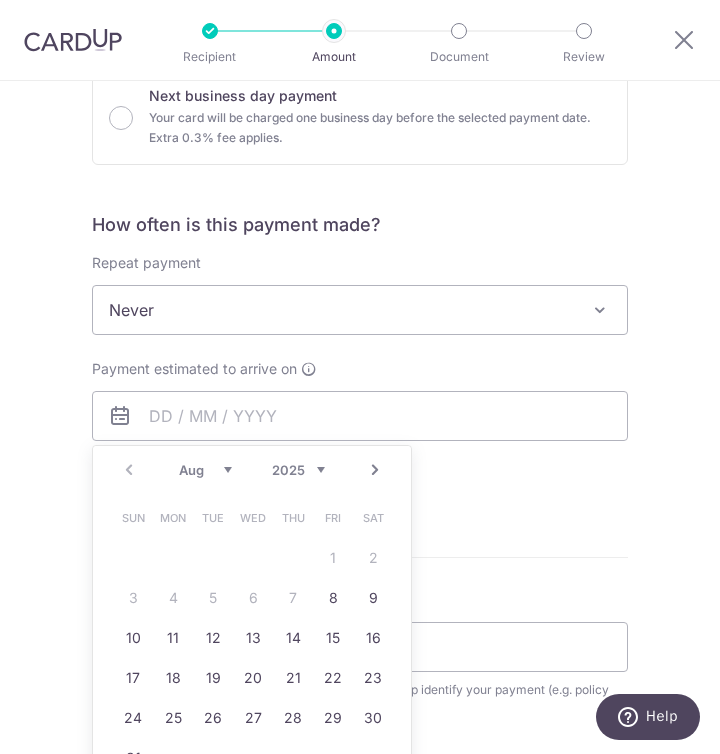 click on "Enter payment amount
SGD
5,575.50
5575.50
Select Card
**** 0537
Add credit card
Your Cards
**** 0537
**** 5489
Secure 256-bit SSL
Text
New card details
Card
Secure 256-bit SSL" at bounding box center [360, 395] 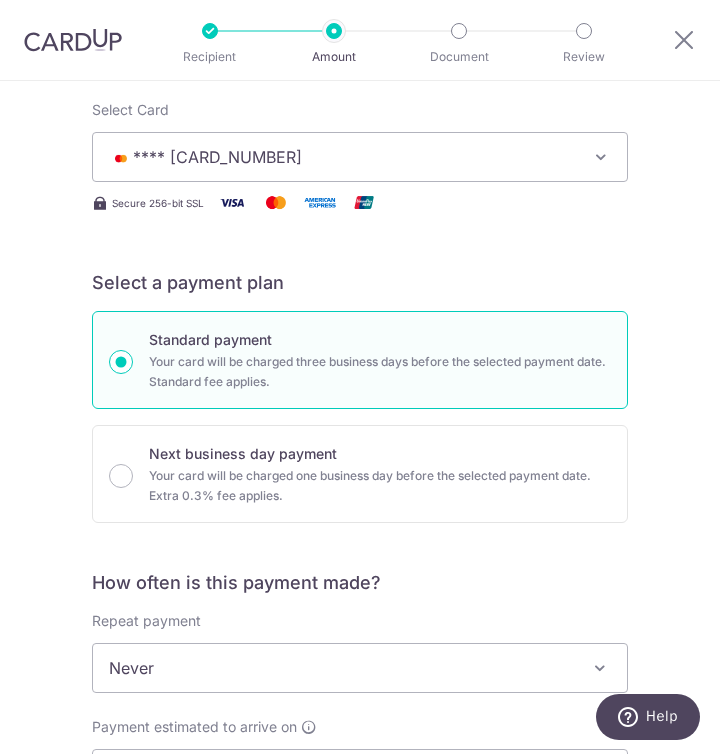scroll, scrollTop: 0, scrollLeft: 0, axis: both 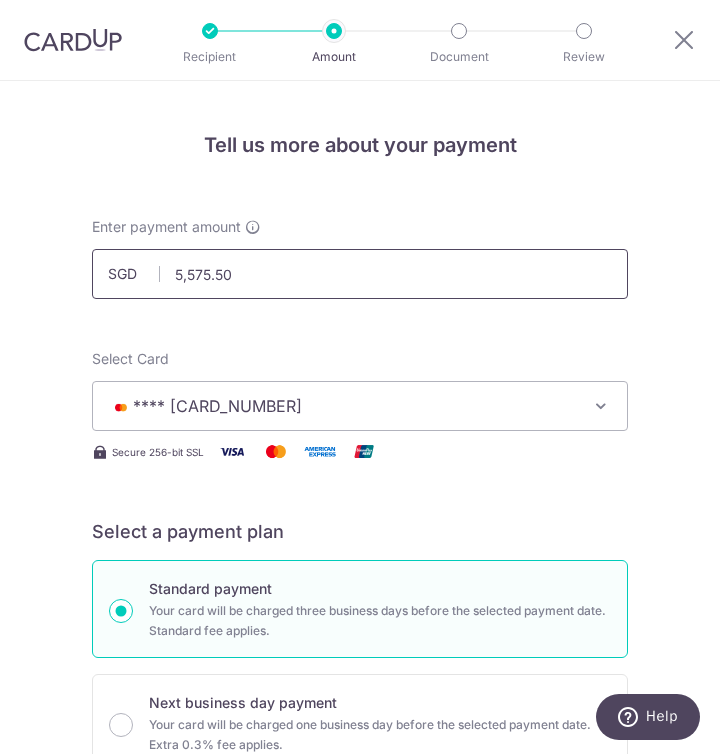 click on "5,575.50" at bounding box center [360, 274] 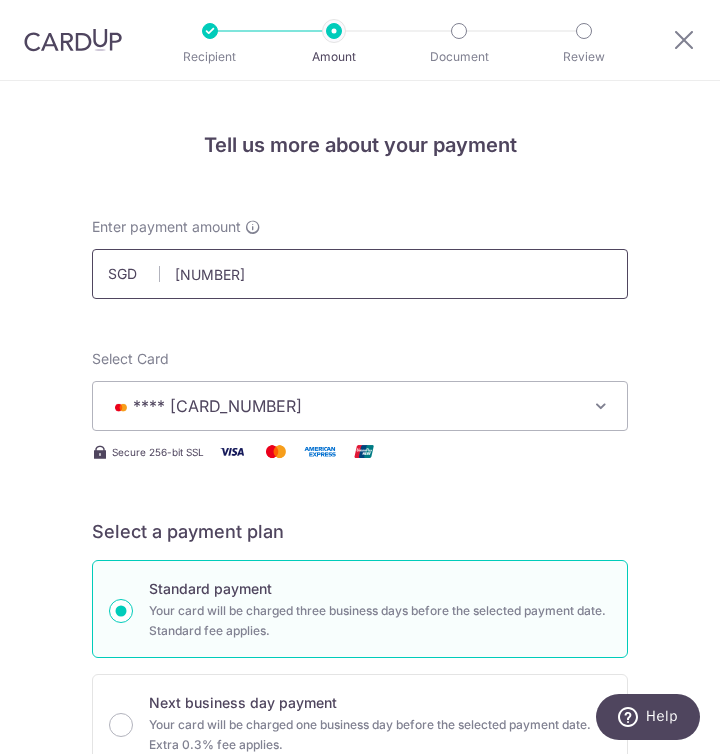 click on "2635575.50" at bounding box center [360, 274] 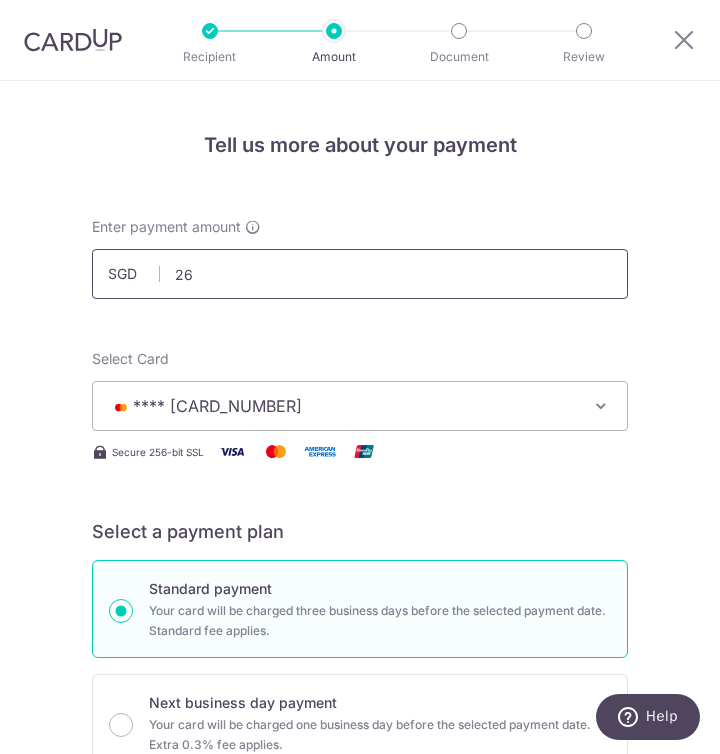 type on "2" 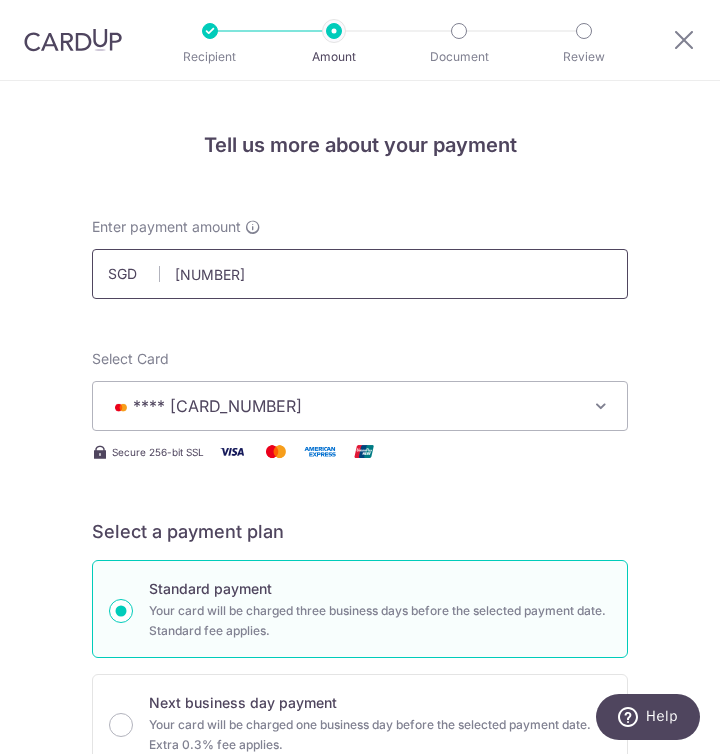 click on "7508381" at bounding box center (360, 274) 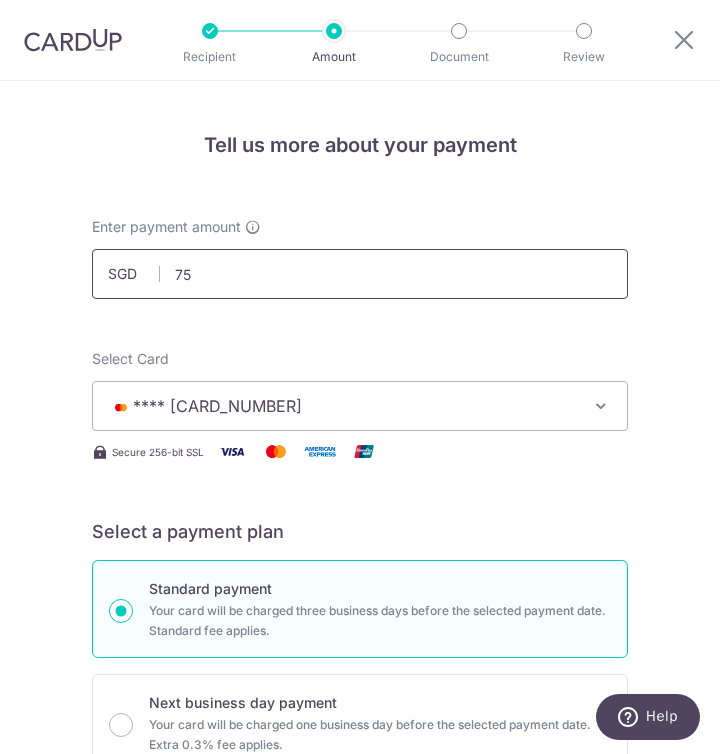 type on "7" 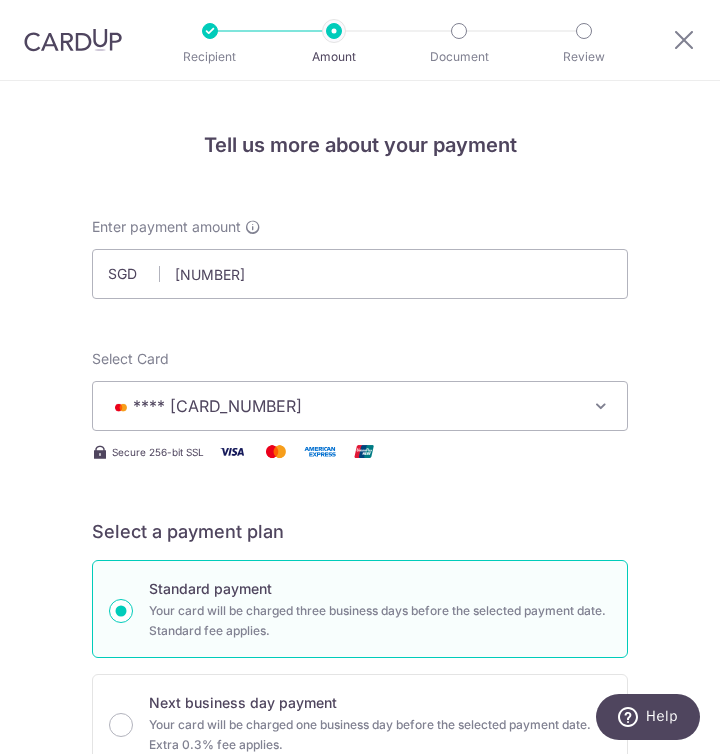 click on "Enter payment amount
SGD
2635.50
5575.50
Select Card
**** 0537
Add credit card
Your Cards
**** 0537
**** 5489
Secure 256-bit SSL
Text
New card details
Card
Secure 256-bit SSL" at bounding box center [360, 1002] 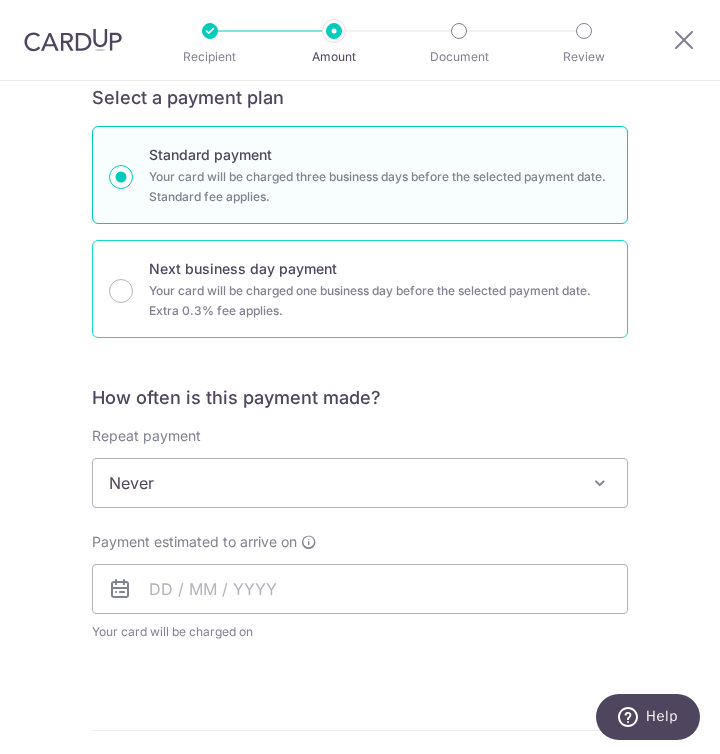 scroll, scrollTop: 468, scrollLeft: 0, axis: vertical 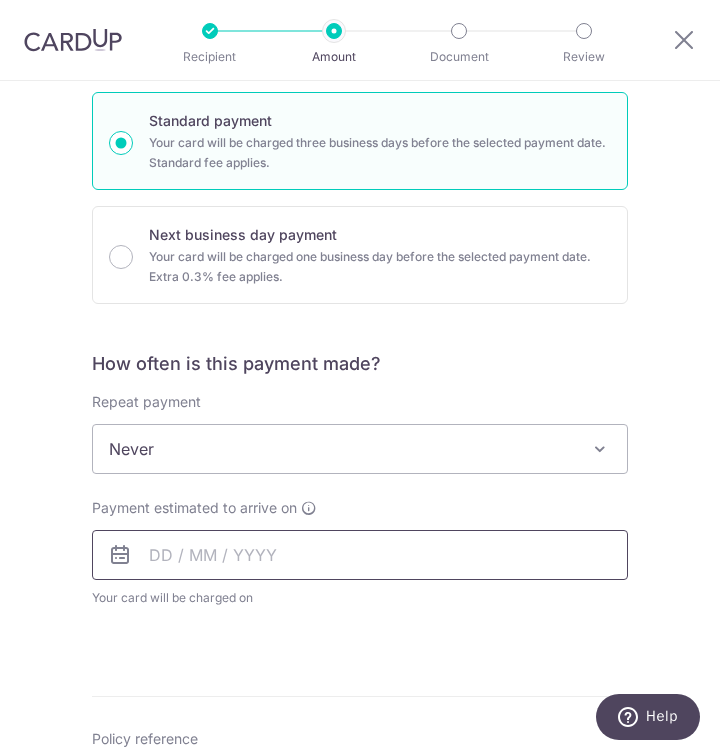 click at bounding box center [360, 555] 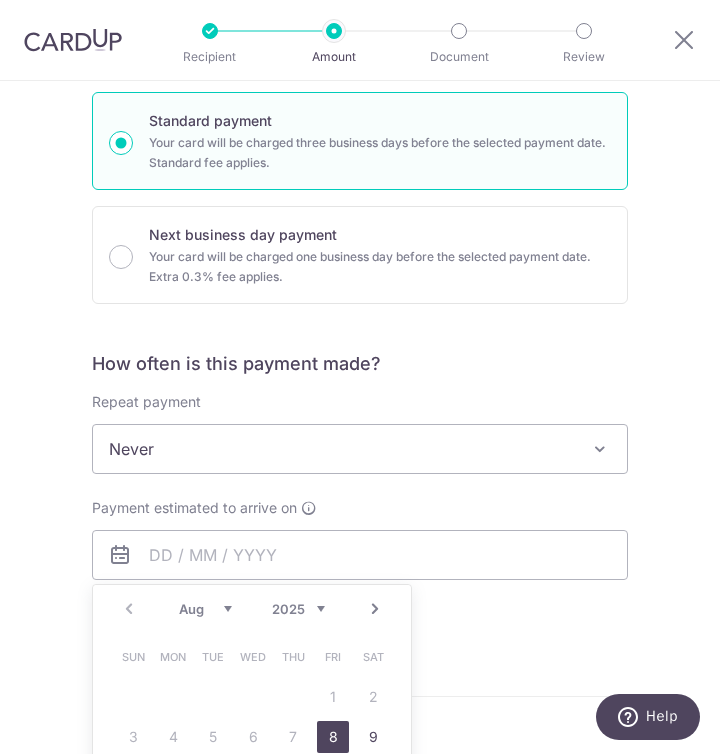 click on "8" at bounding box center (333, 737) 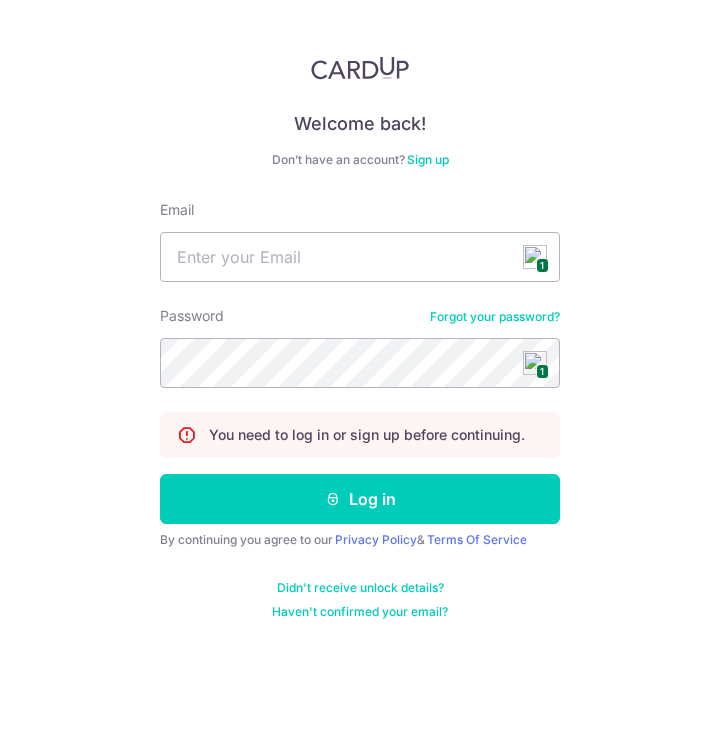 scroll, scrollTop: 0, scrollLeft: 0, axis: both 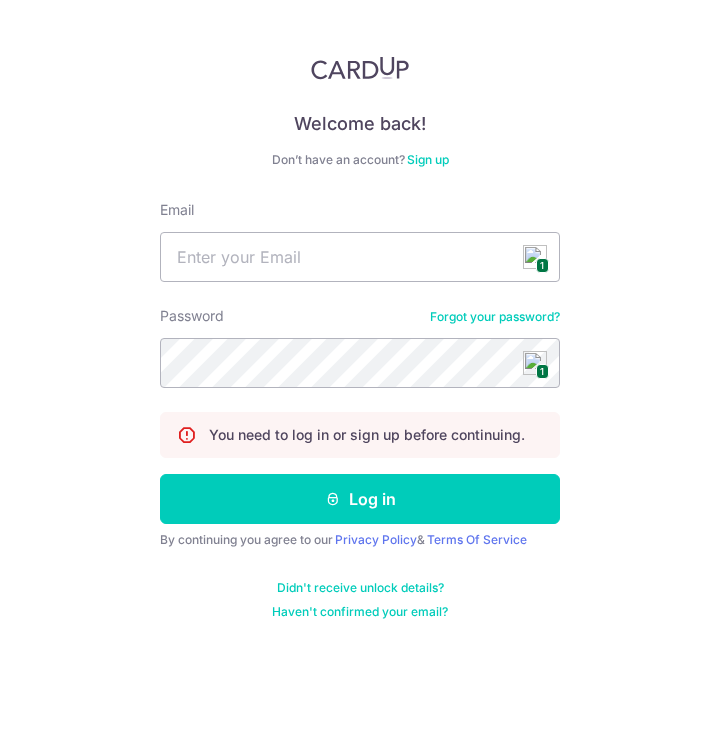 click at bounding box center [535, 257] 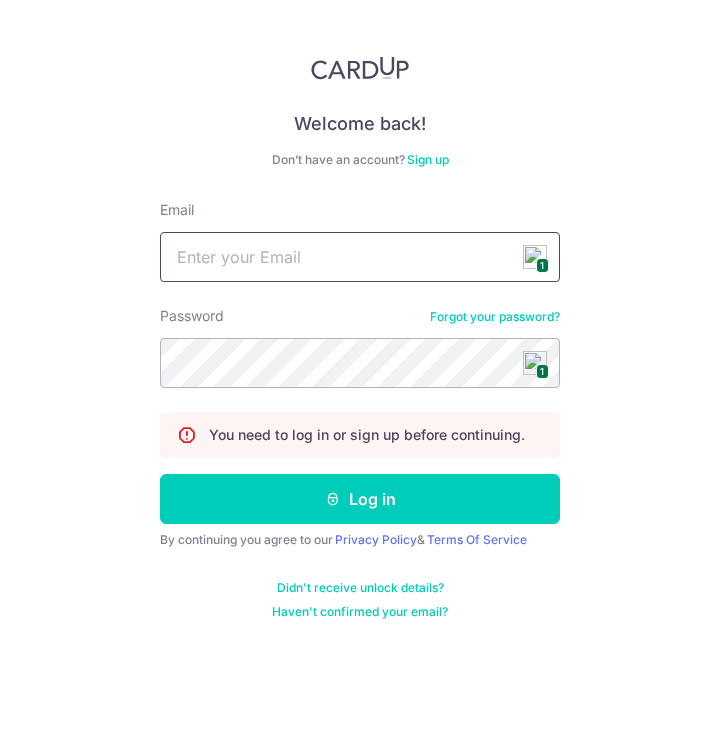 type on "kevinlmiscellaneous@gmail.com" 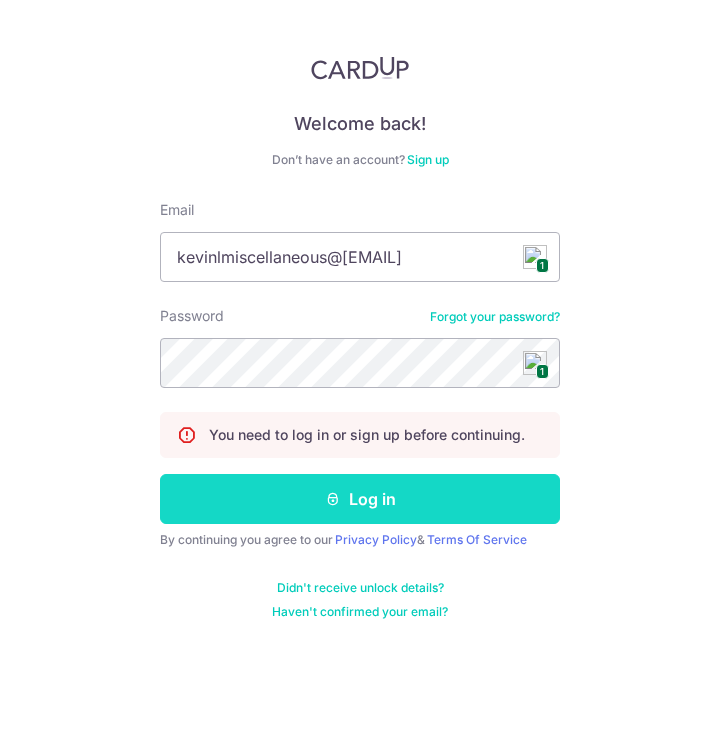 click on "Log in" at bounding box center (360, 499) 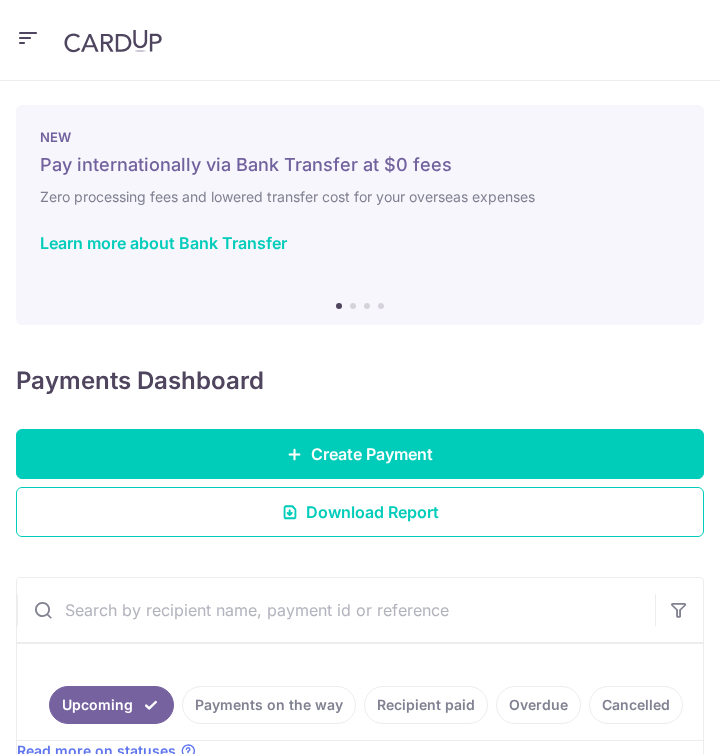scroll, scrollTop: 0, scrollLeft: 0, axis: both 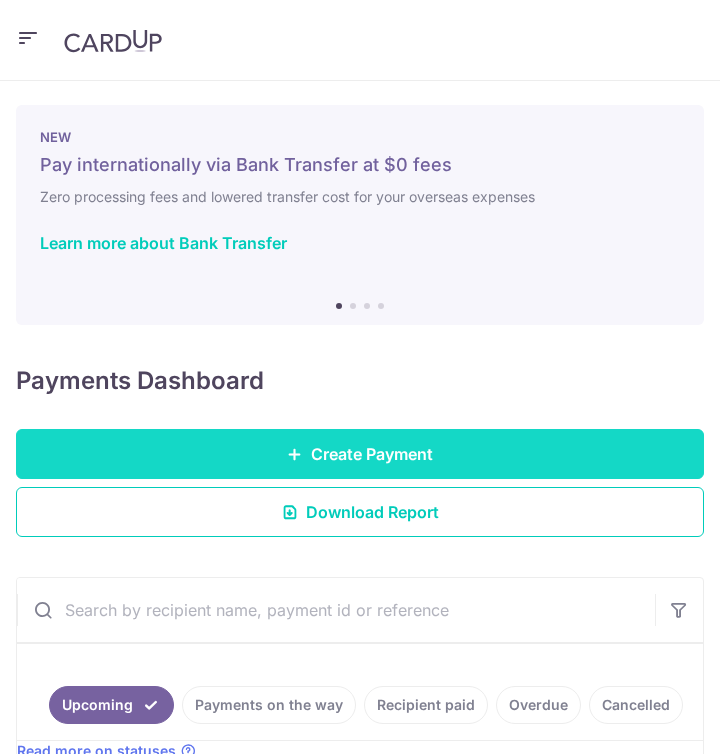 click on "Create Payment" at bounding box center [360, 454] 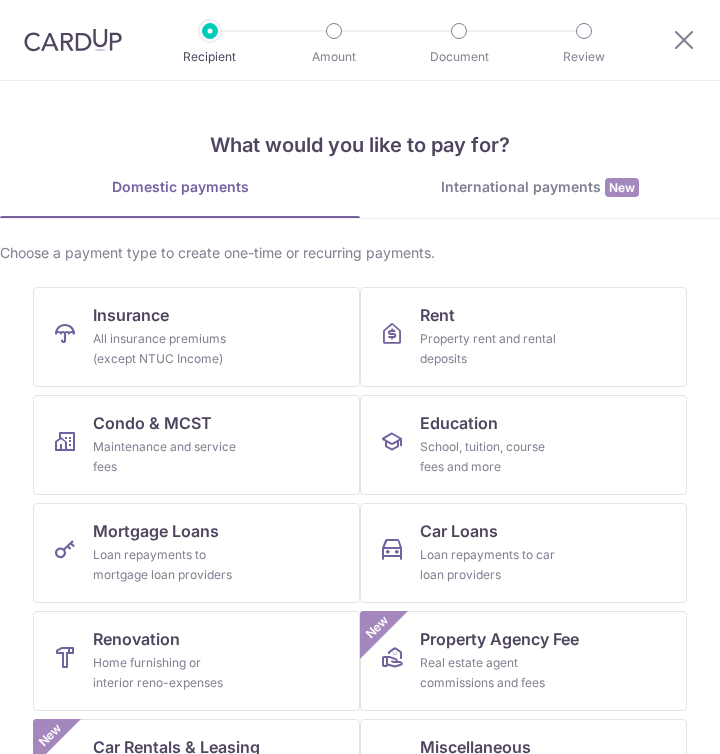 scroll, scrollTop: 0, scrollLeft: 0, axis: both 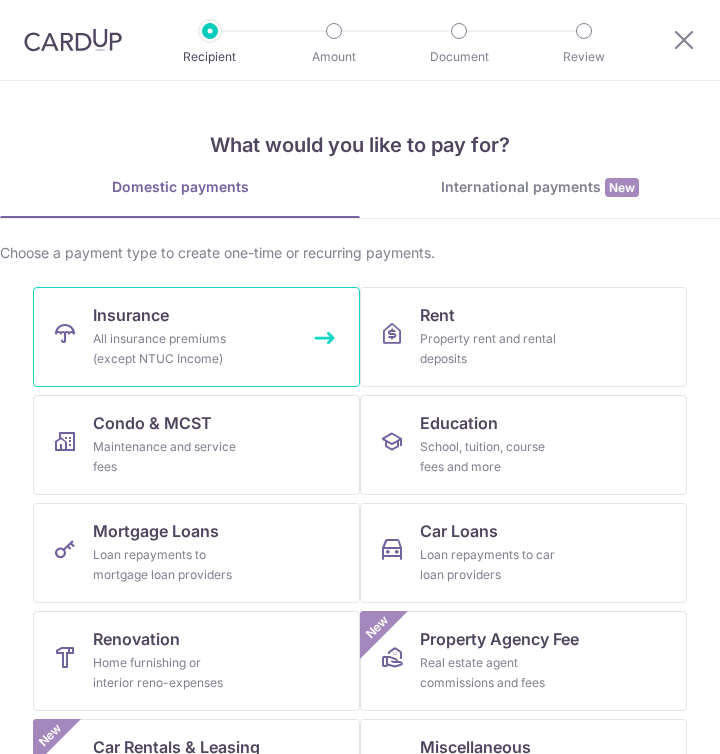 click on "Insurance All insurance premiums (except NTUC Income)" at bounding box center (196, 337) 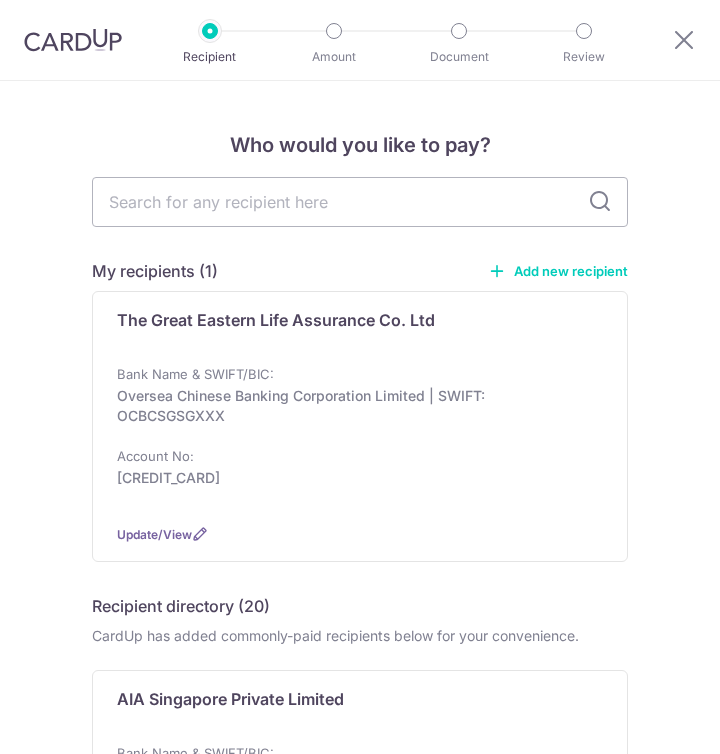 scroll, scrollTop: 0, scrollLeft: 0, axis: both 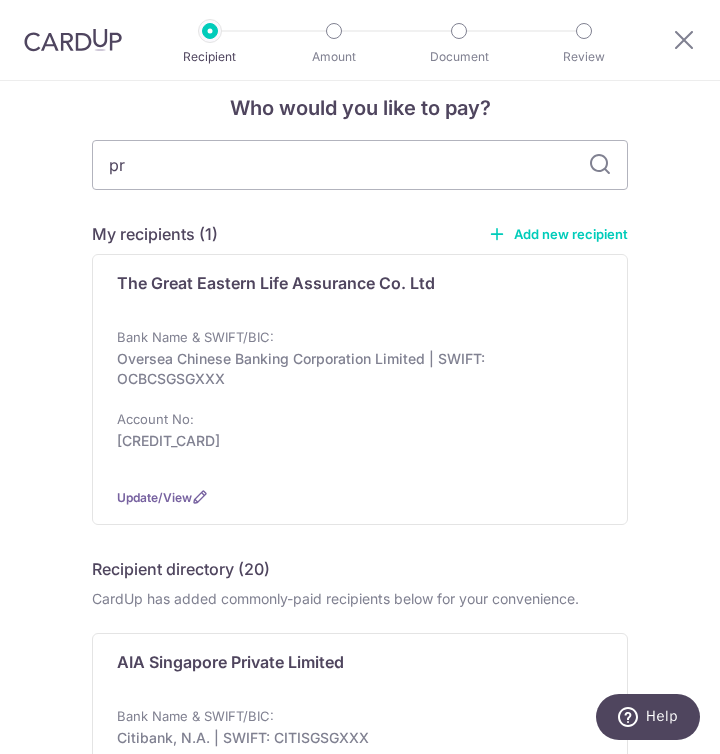 type on "pru" 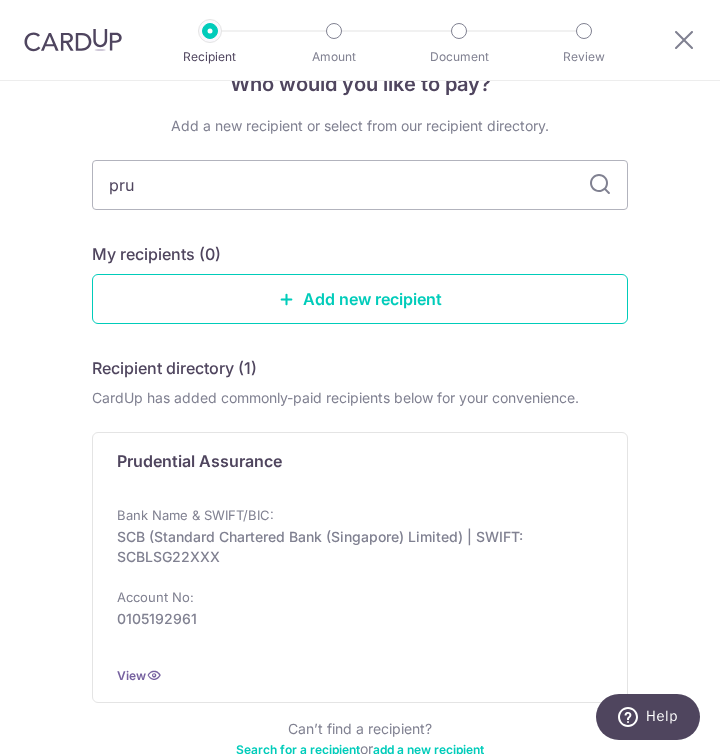 scroll, scrollTop: 0, scrollLeft: 0, axis: both 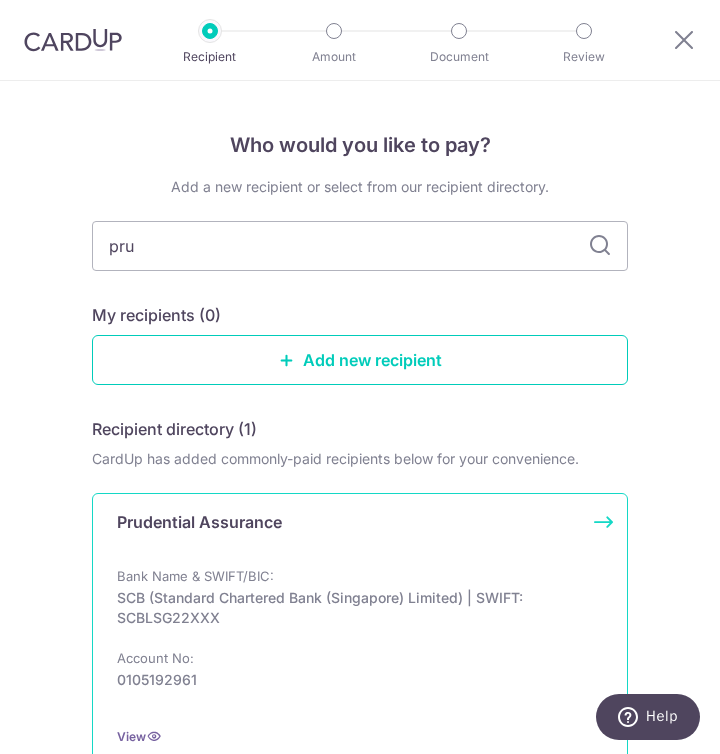 click on "Prudential Assurance" at bounding box center (199, 522) 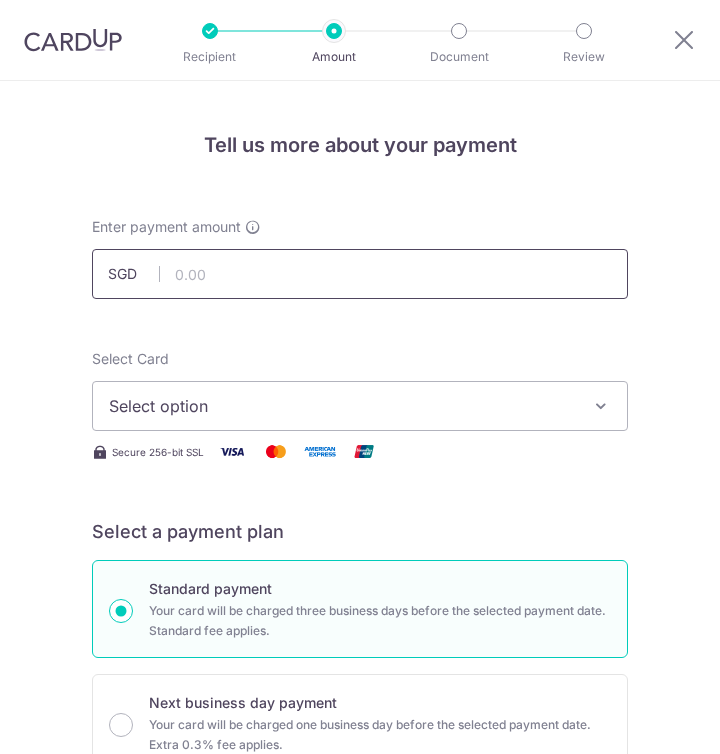 scroll, scrollTop: 0, scrollLeft: 0, axis: both 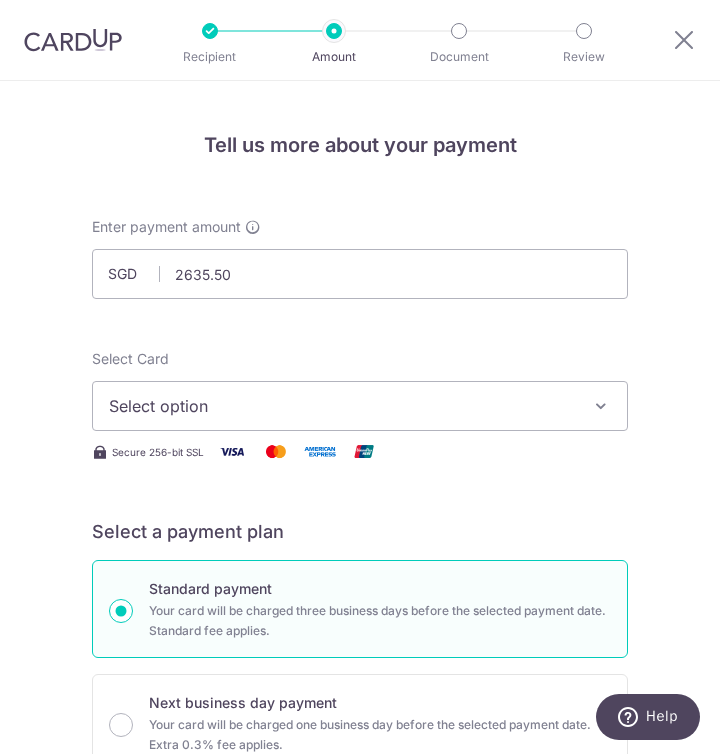 type on "2,635.50" 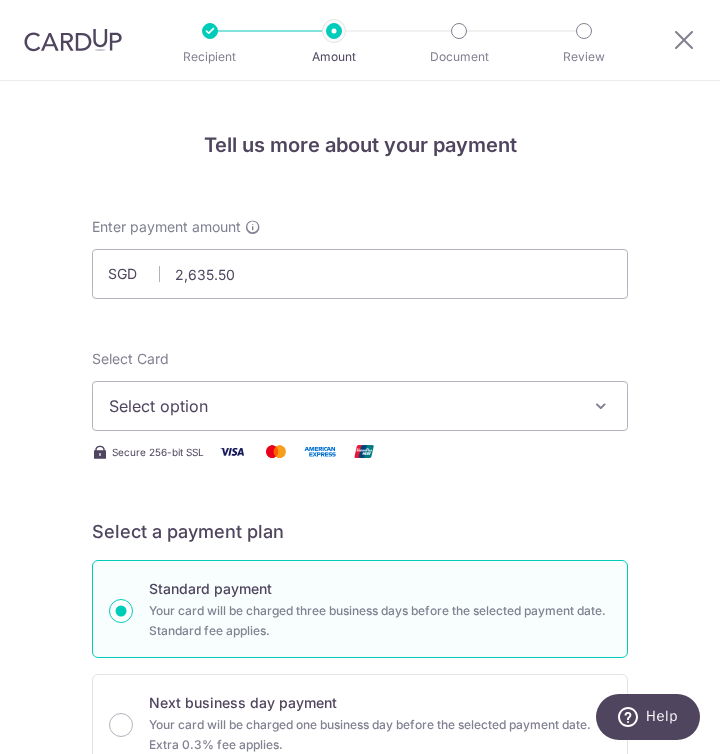 click on "Select option" at bounding box center [346, 406] 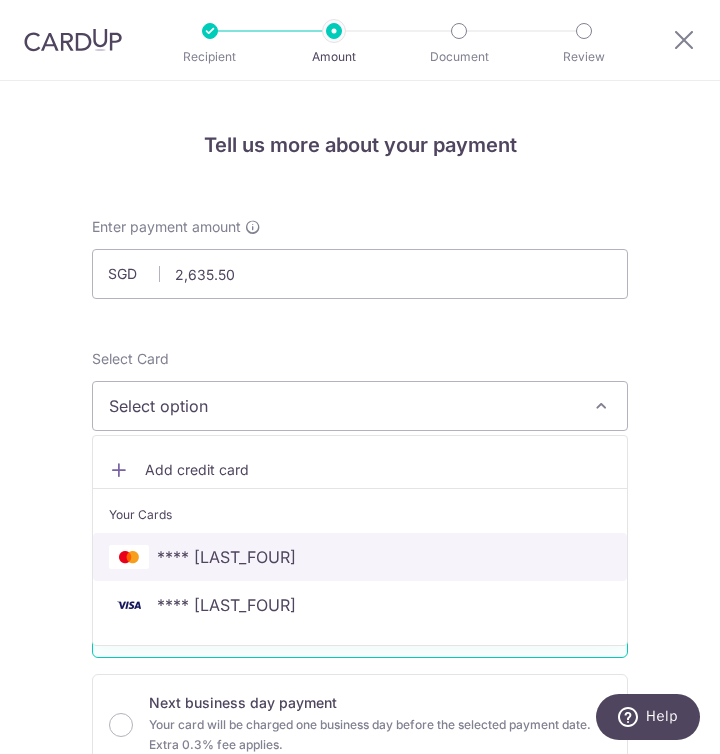 click on "**** [LAST_FOUR]" at bounding box center (360, 557) 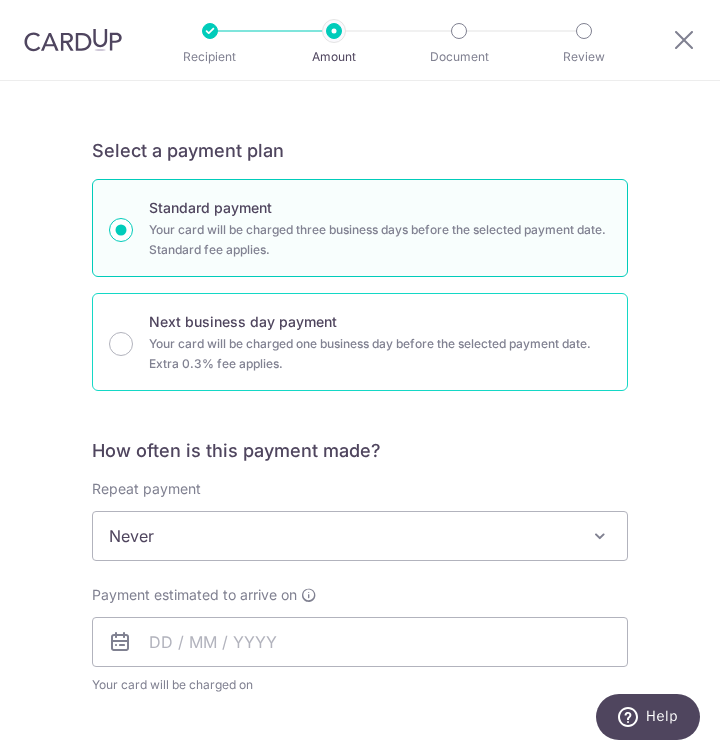 scroll, scrollTop: 633, scrollLeft: 0, axis: vertical 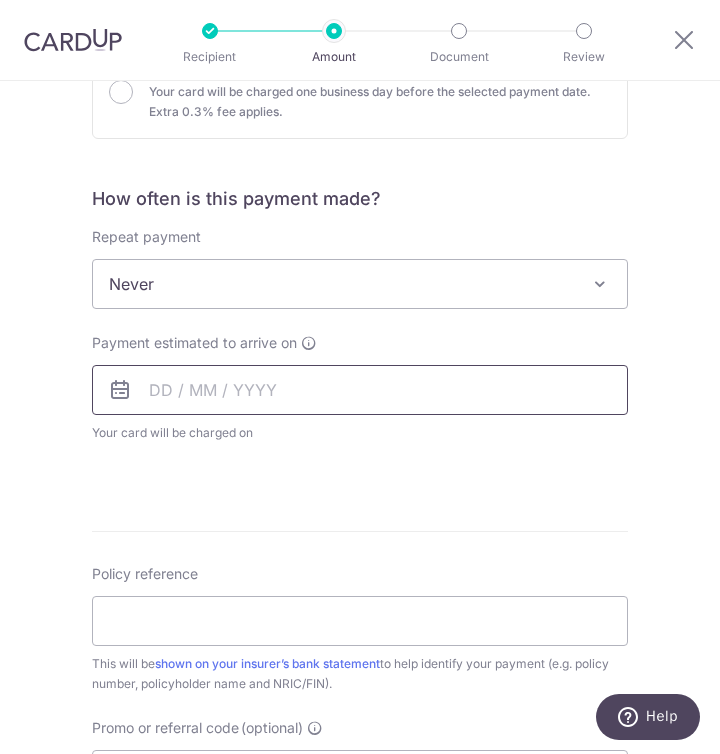 click at bounding box center (360, 390) 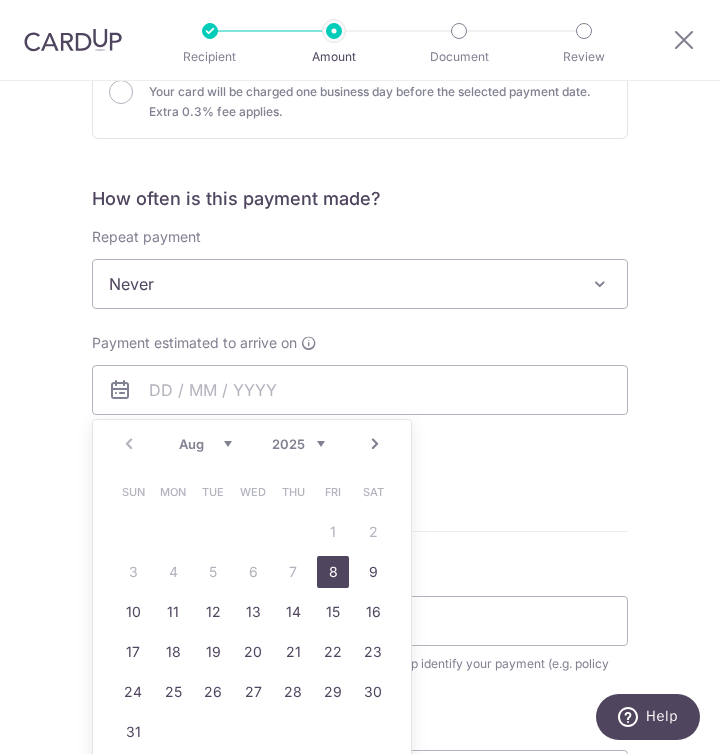 click on "8" at bounding box center (333, 572) 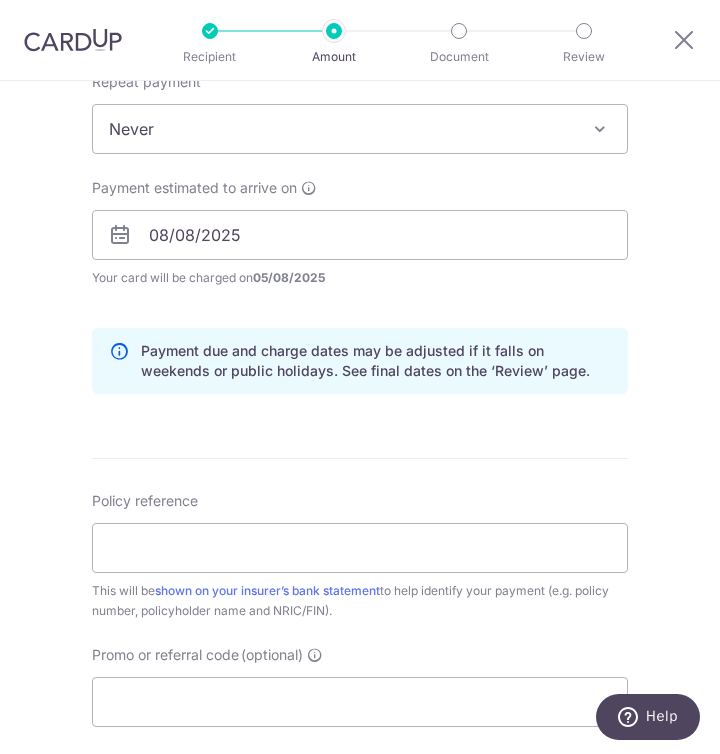 scroll, scrollTop: 804, scrollLeft: 0, axis: vertical 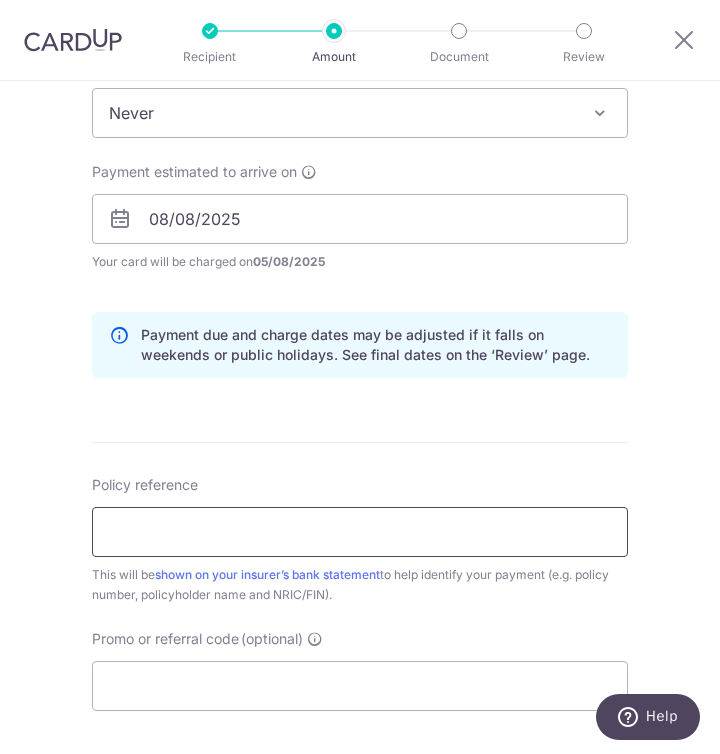 click on "Policy reference" at bounding box center [360, 532] 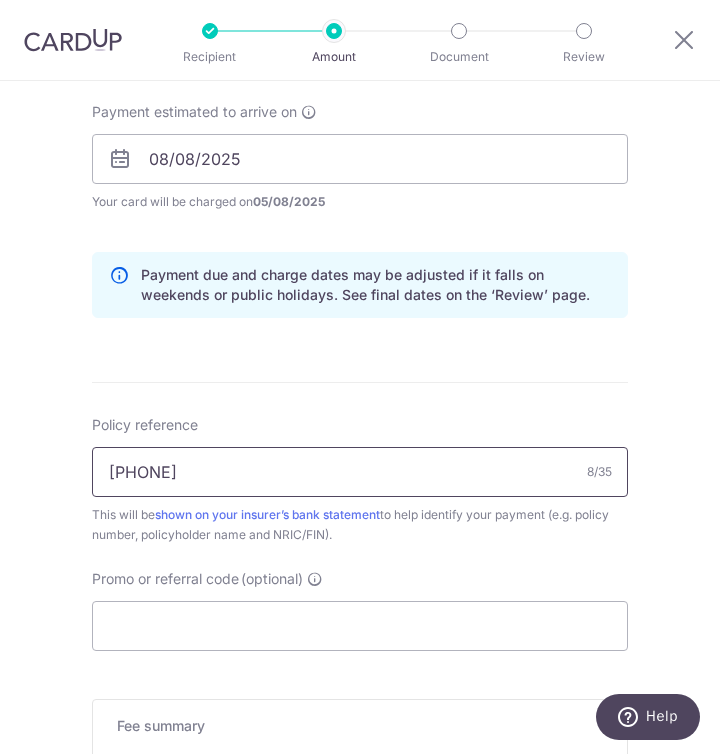 scroll, scrollTop: 893, scrollLeft: 0, axis: vertical 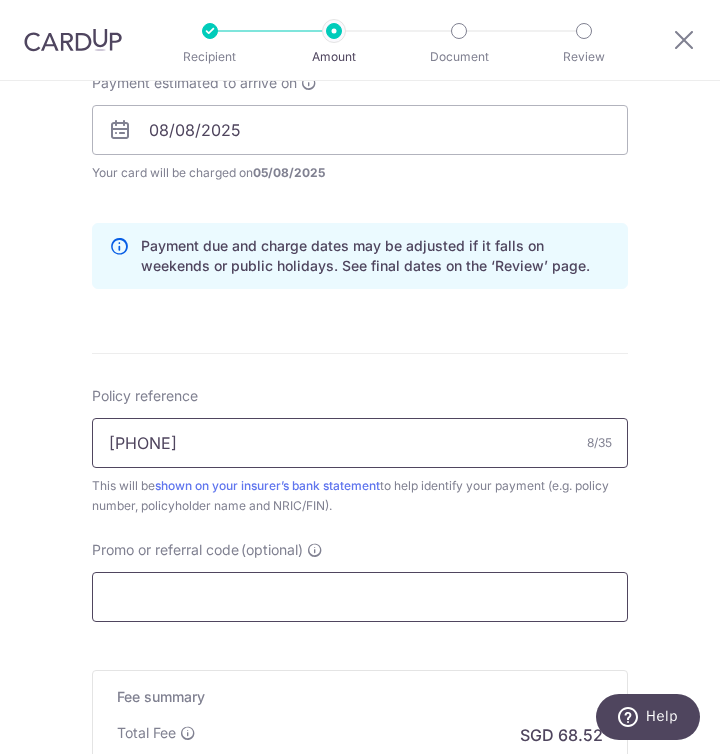 type on "75083813" 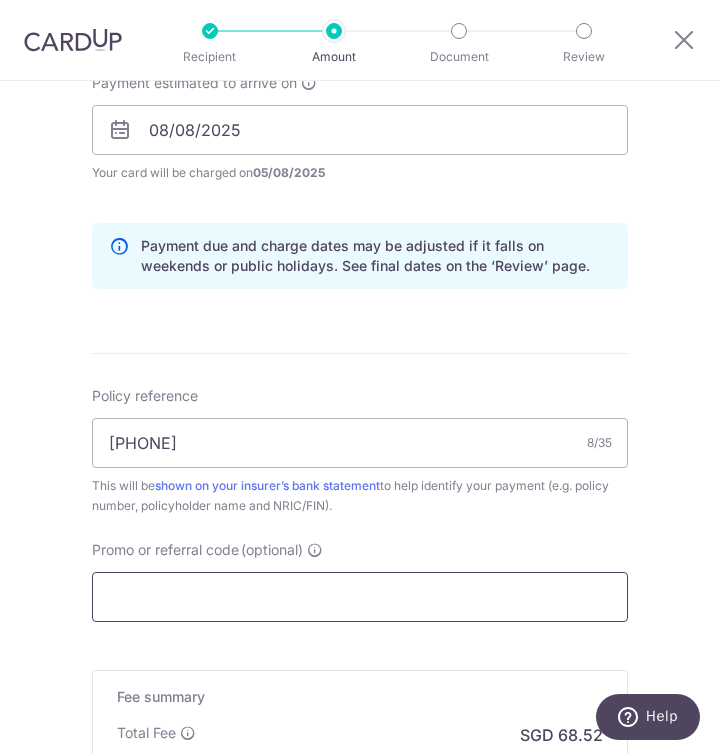 click on "Promo or referral code
(optional)" at bounding box center (360, 597) 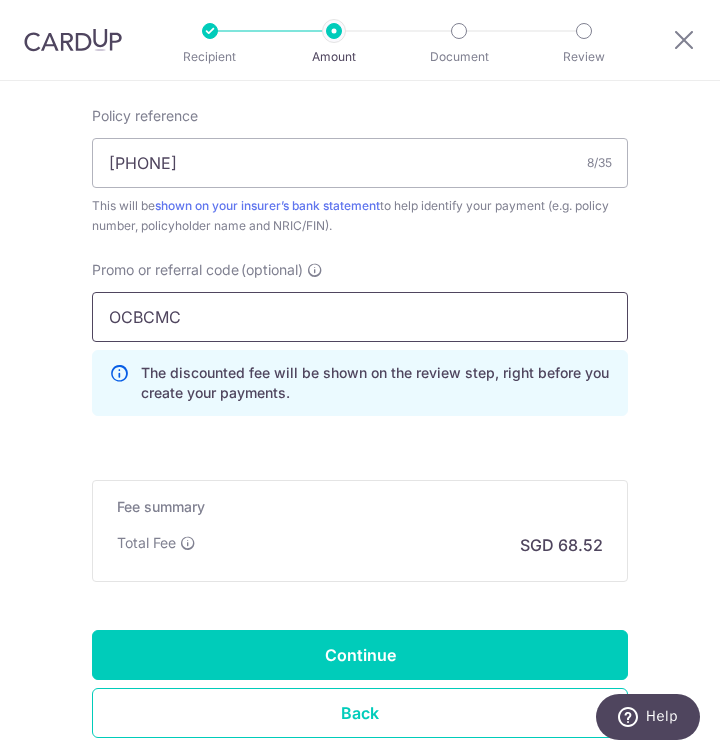 scroll, scrollTop: 1203, scrollLeft: 0, axis: vertical 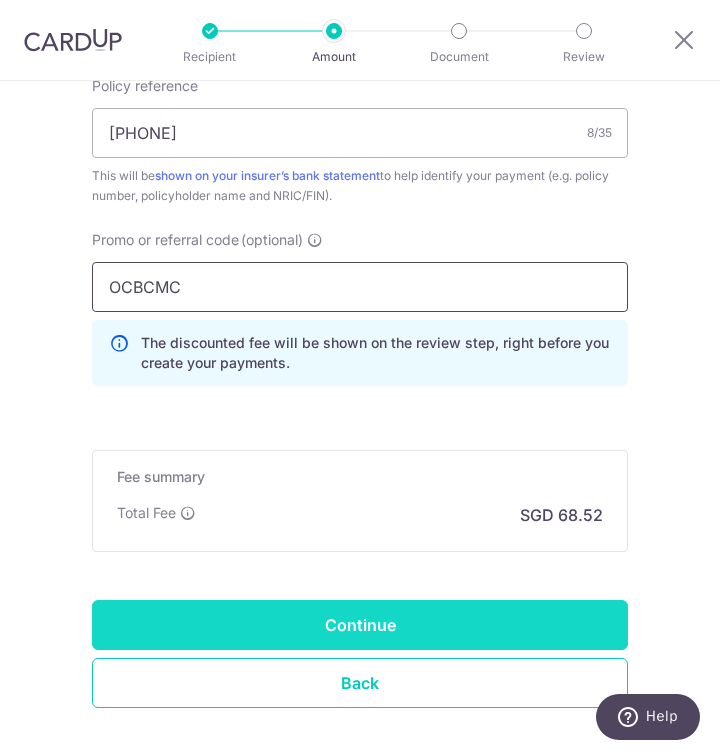 type on "OCBCMC" 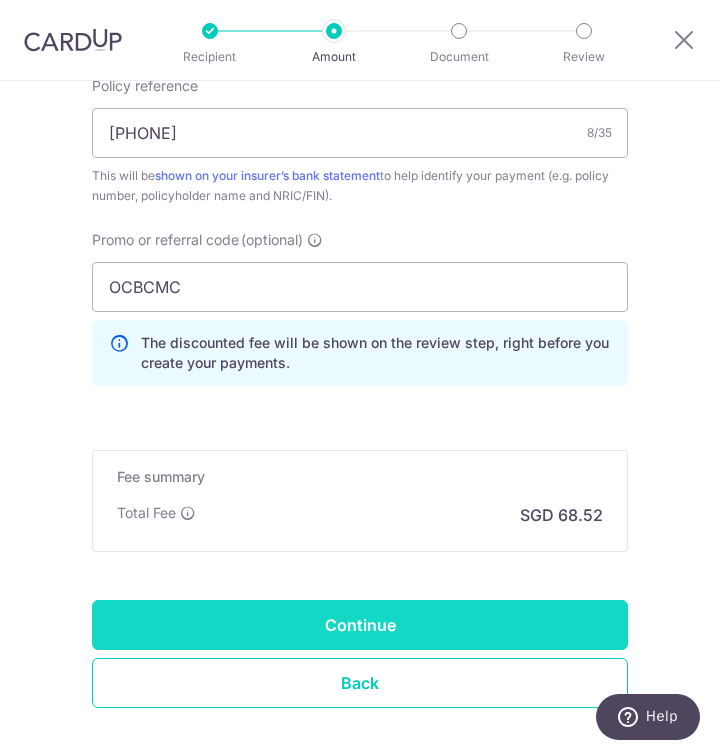 click on "Continue" at bounding box center (360, 625) 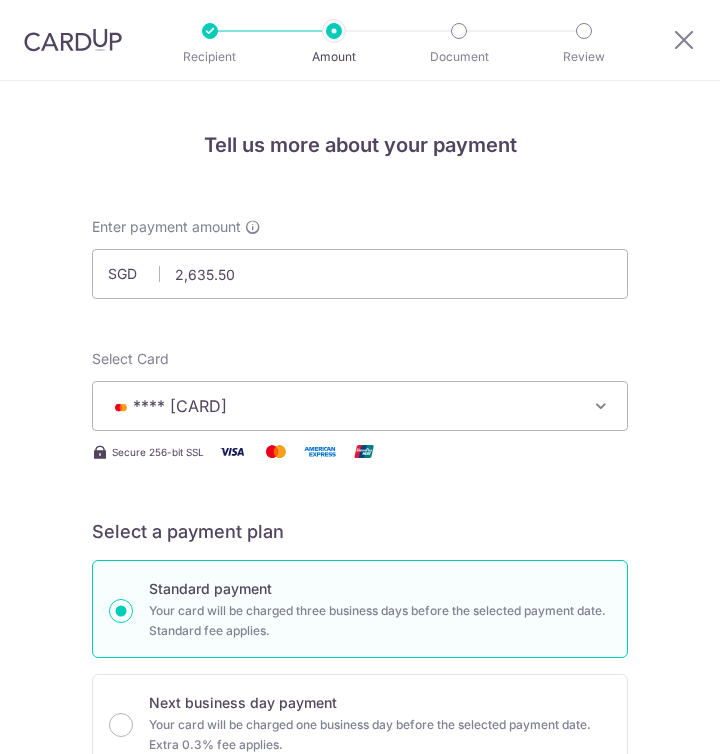 scroll, scrollTop: 0, scrollLeft: 0, axis: both 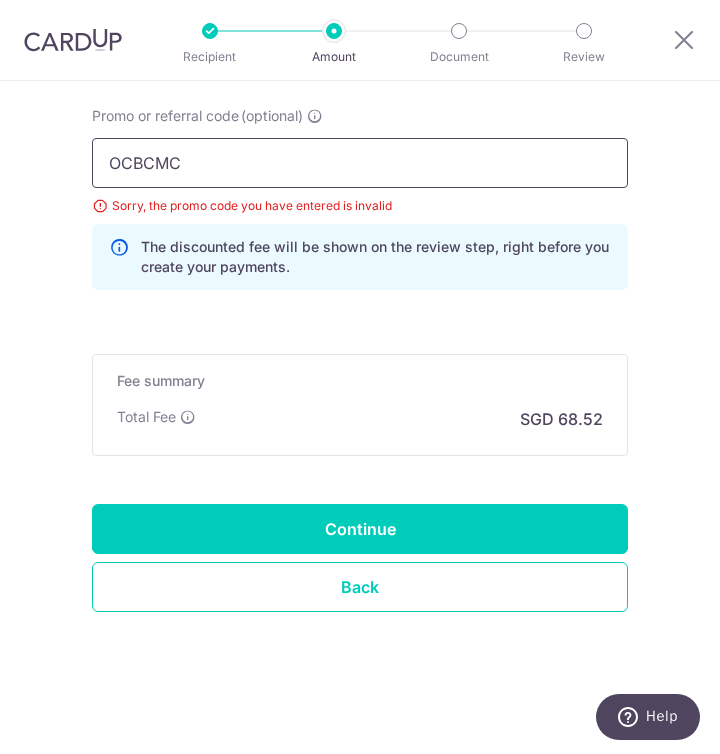 click on "OCBCMC" at bounding box center (360, 163) 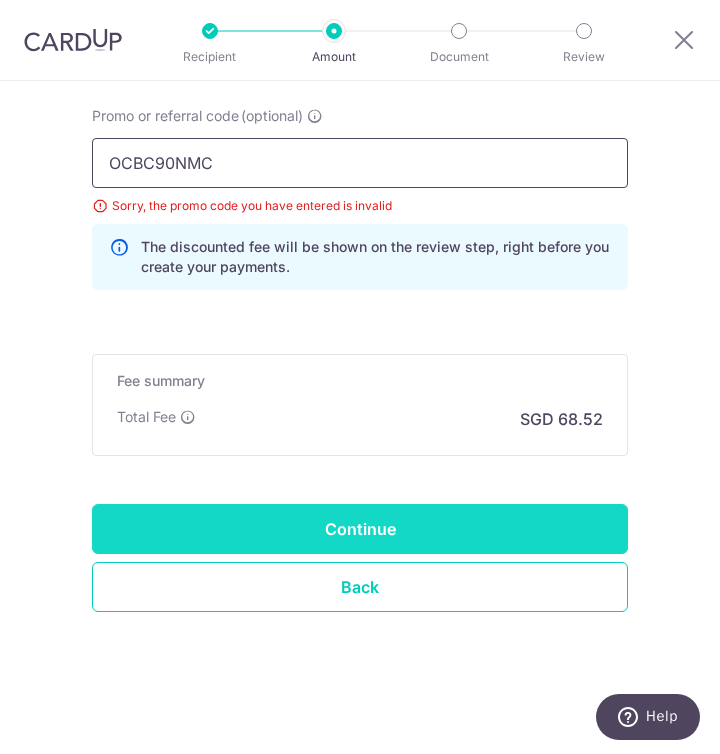 type on "OCBC90NMC" 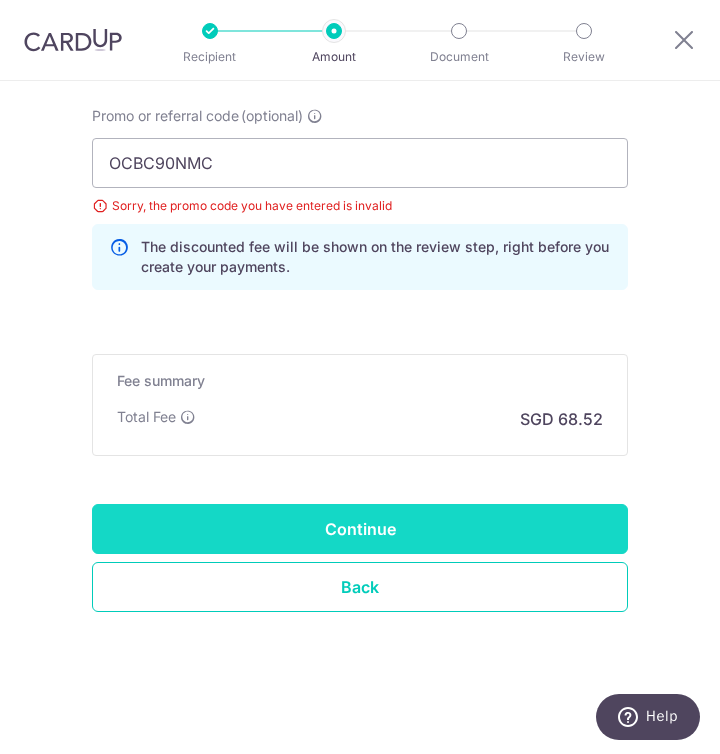 click on "Continue" at bounding box center (360, 529) 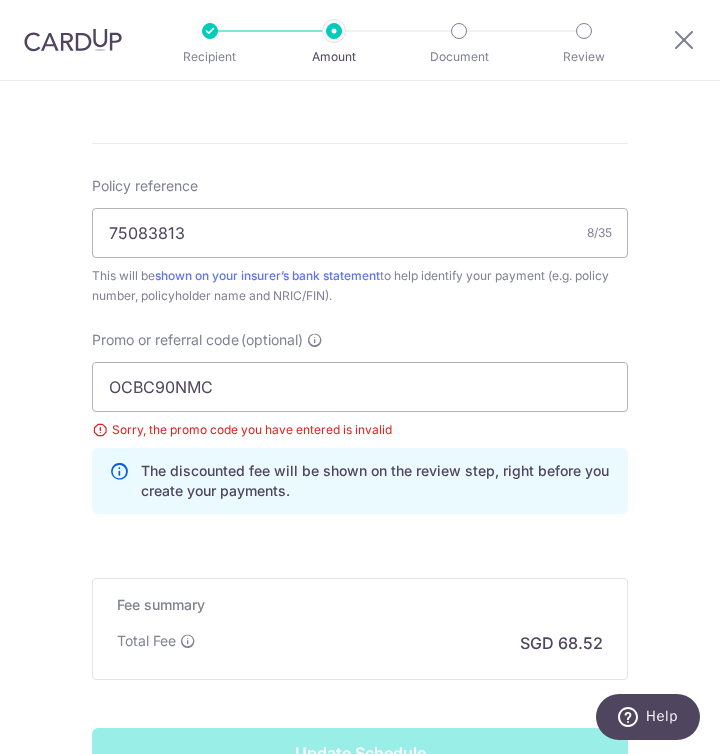 scroll, scrollTop: 1025, scrollLeft: 0, axis: vertical 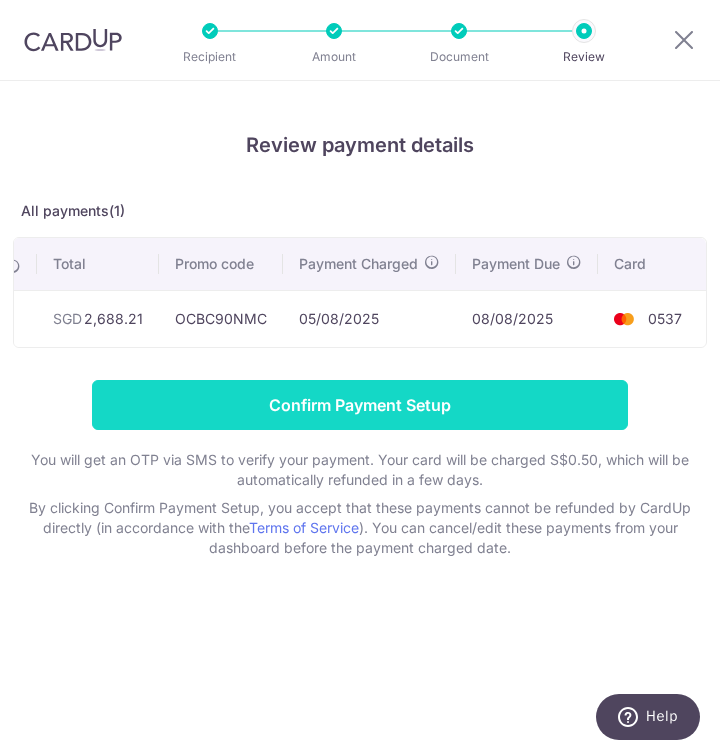 click on "Confirm Payment Setup" at bounding box center [360, 405] 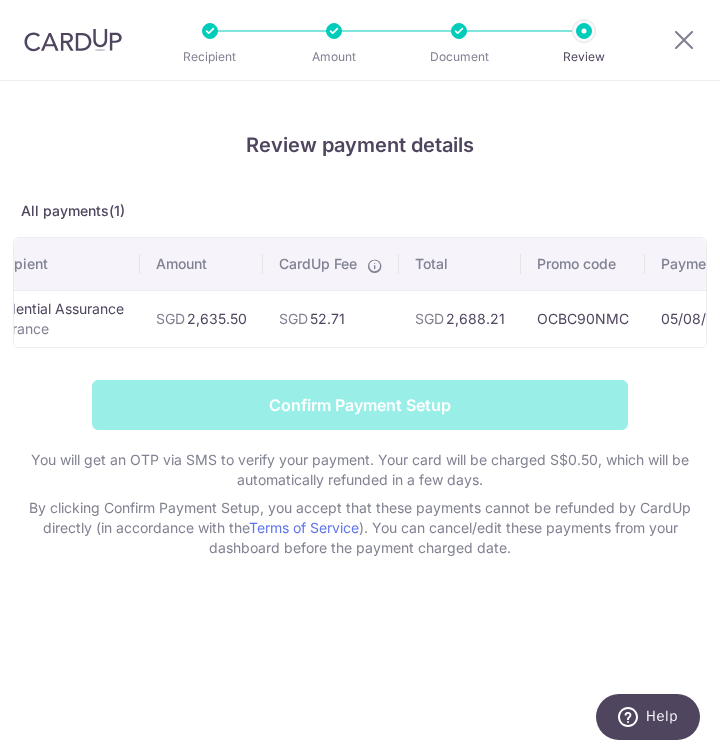 scroll, scrollTop: 0, scrollLeft: 0, axis: both 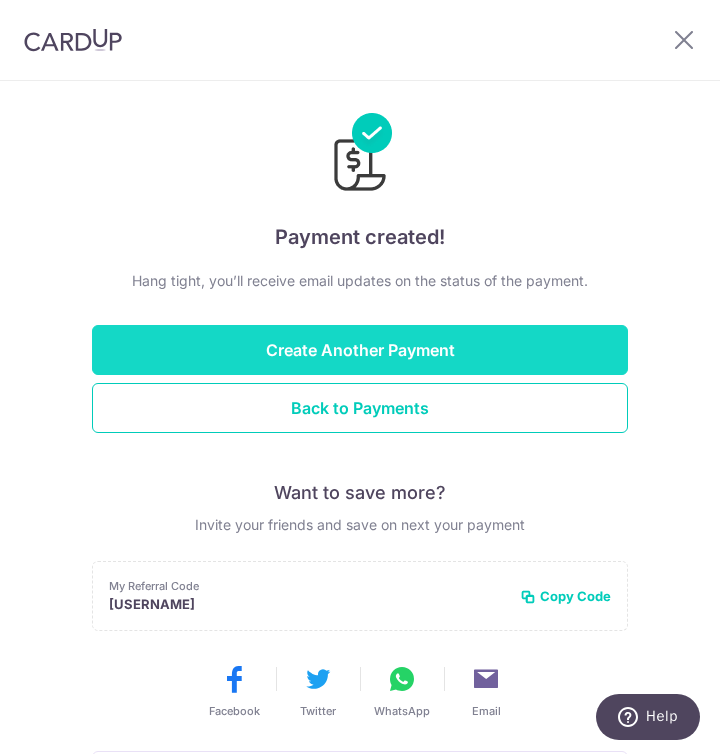 click on "Create Another Payment" at bounding box center [360, 350] 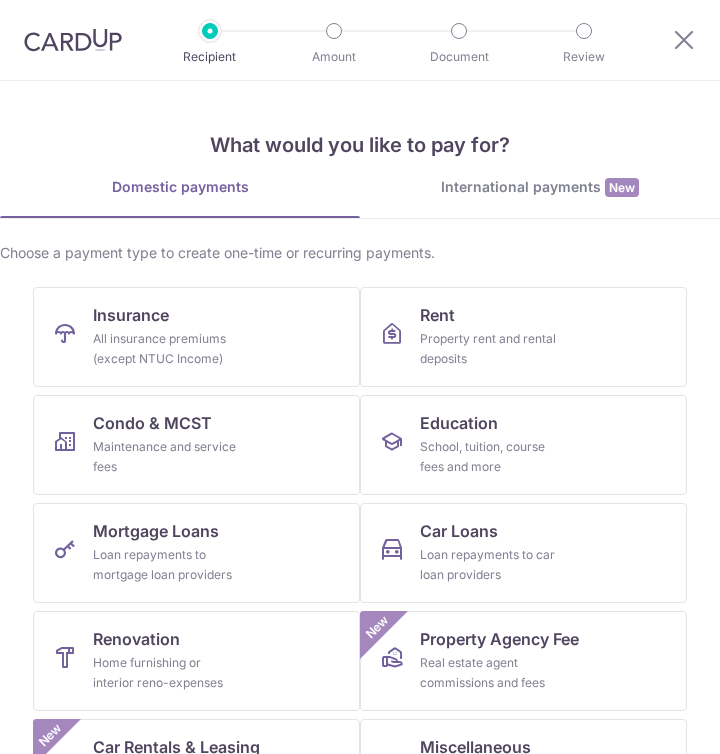 scroll, scrollTop: 0, scrollLeft: 0, axis: both 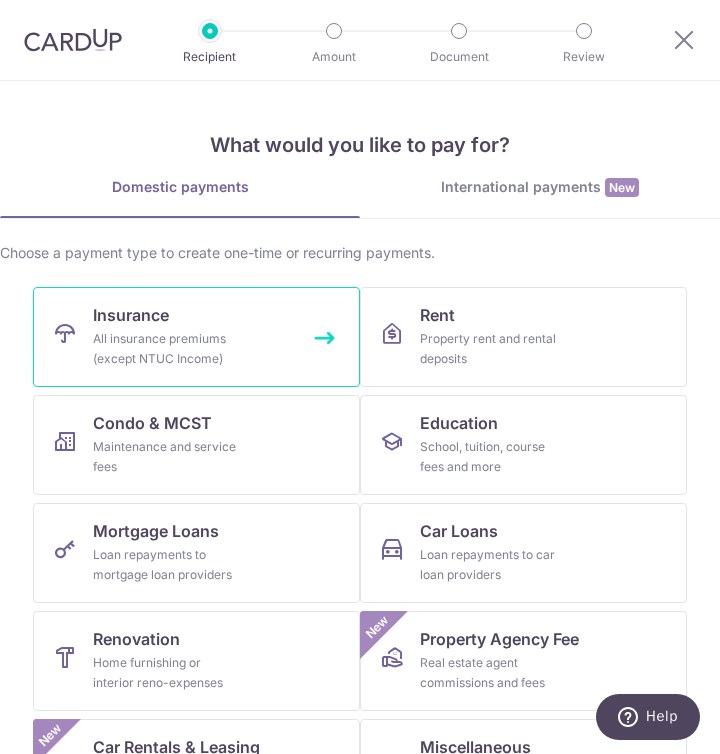 click on "Insurance All insurance premiums (except NTUC Income)" at bounding box center (196, 337) 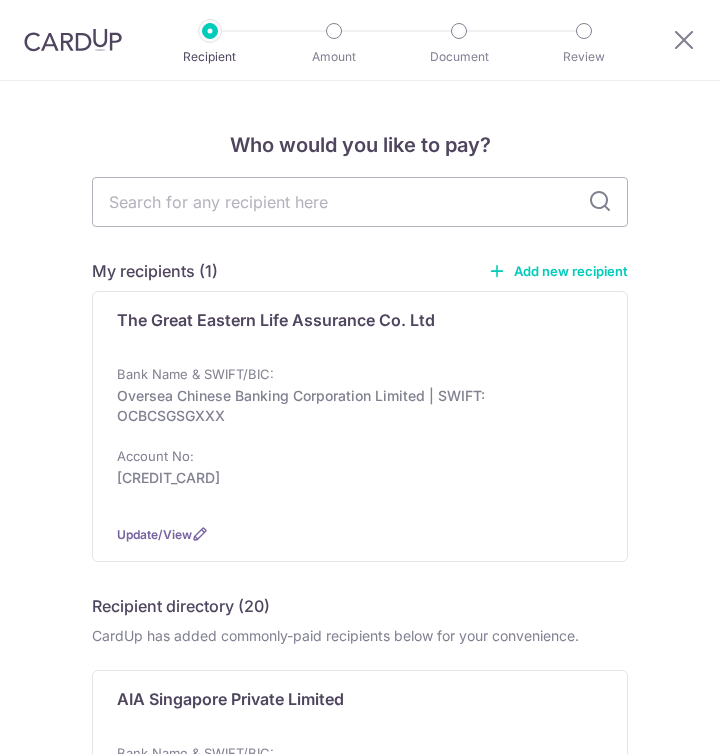 scroll, scrollTop: 0, scrollLeft: 0, axis: both 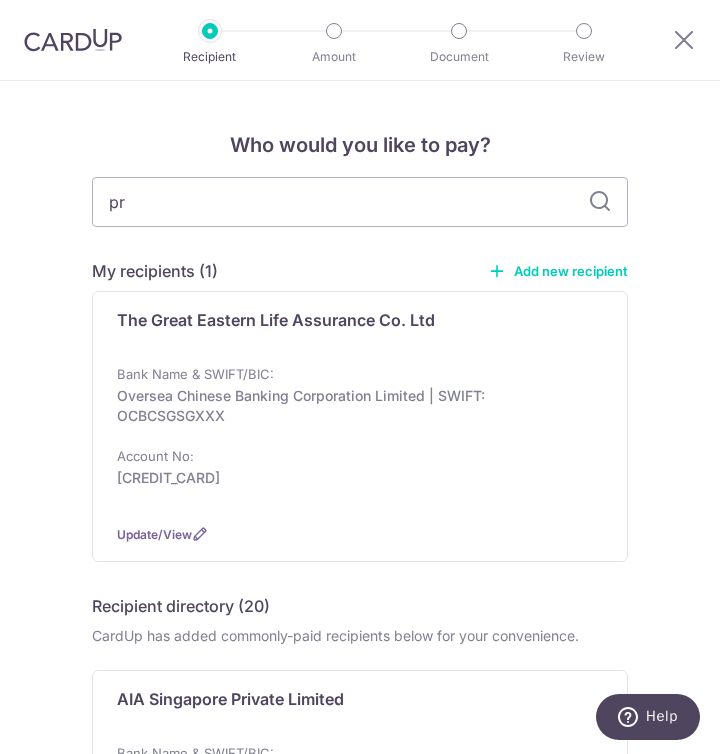 type on "pru" 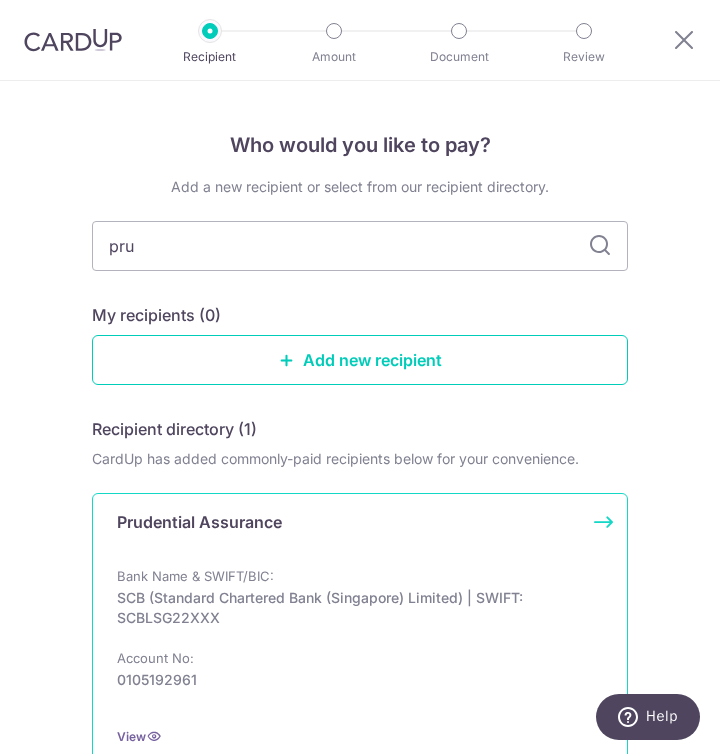 click on "Prudential Assurance
Bank Name & SWIFT/BIC:
SCB (Standard Chartered Bank (Singapore) Limited) | SWIFT: SCBLSG22XXX
Account No:
0105192961
View" at bounding box center [360, 628] 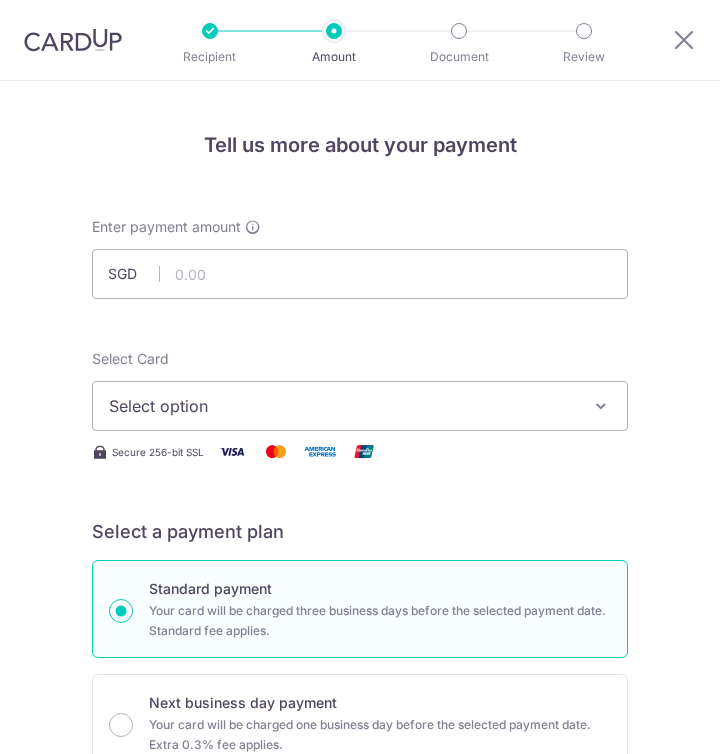 scroll, scrollTop: 0, scrollLeft: 0, axis: both 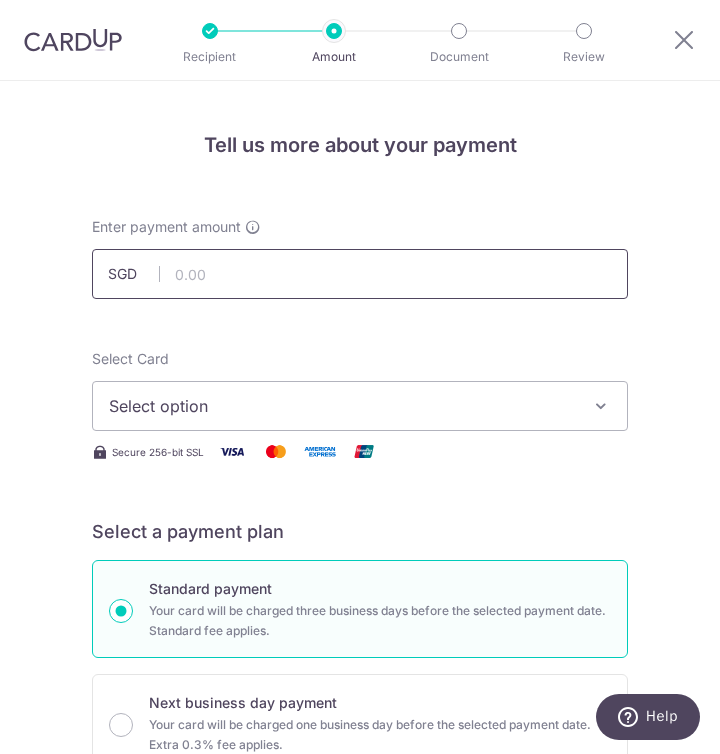 click at bounding box center [360, 274] 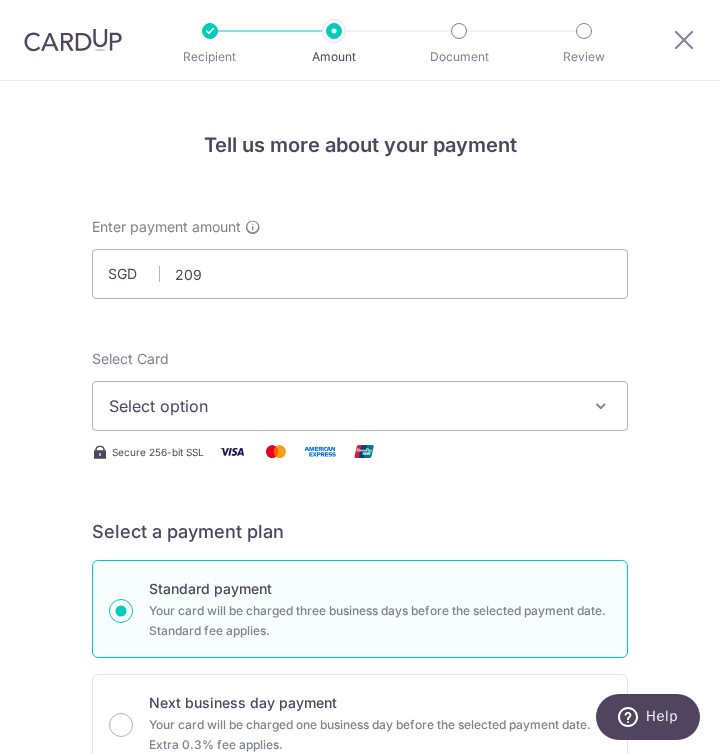 click on "Select option" at bounding box center [346, 406] 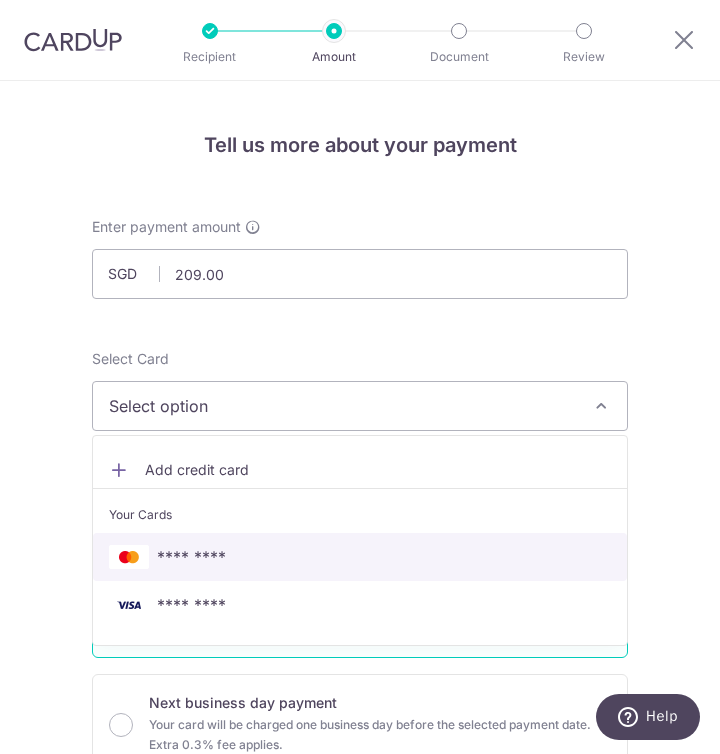 click on "**** [CARD_LAST_FOUR]" at bounding box center [191, 557] 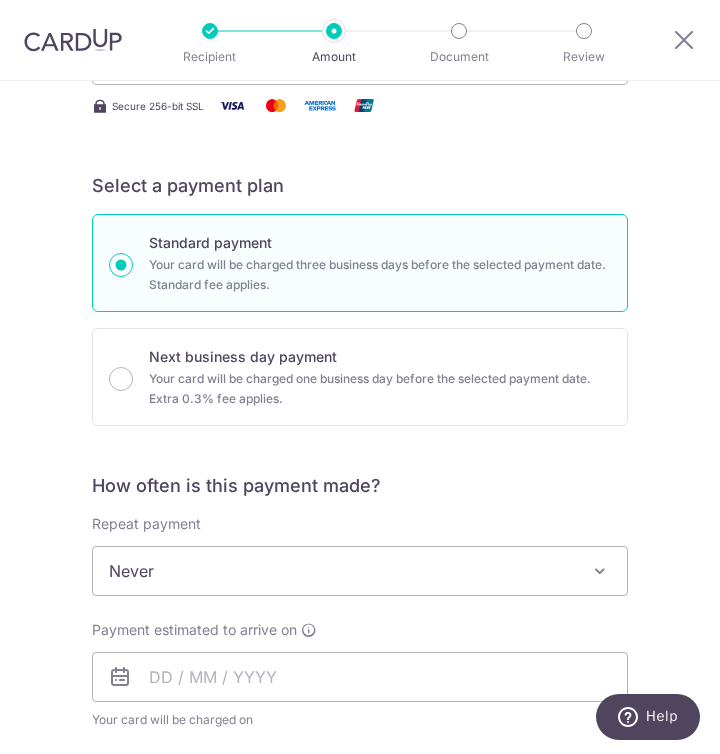 scroll, scrollTop: 451, scrollLeft: 0, axis: vertical 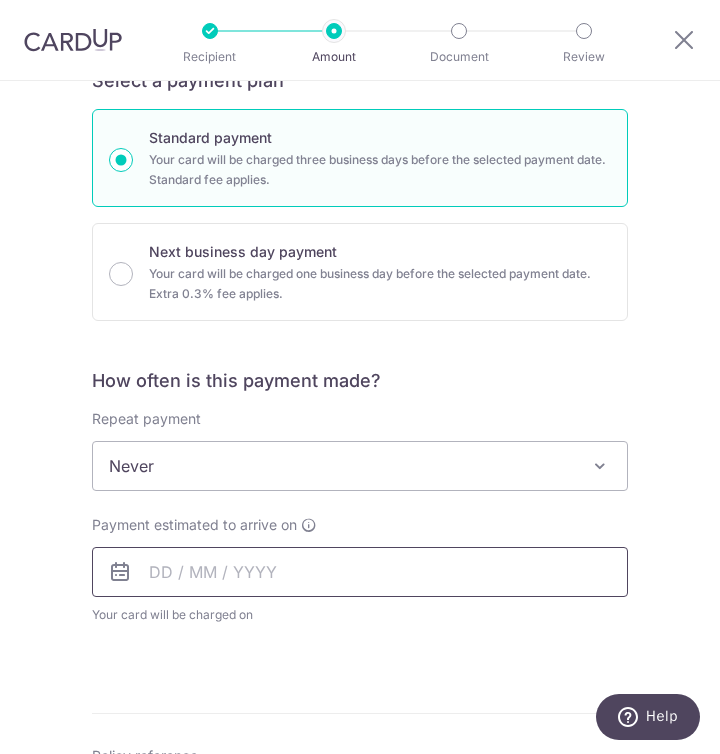 click at bounding box center (360, 572) 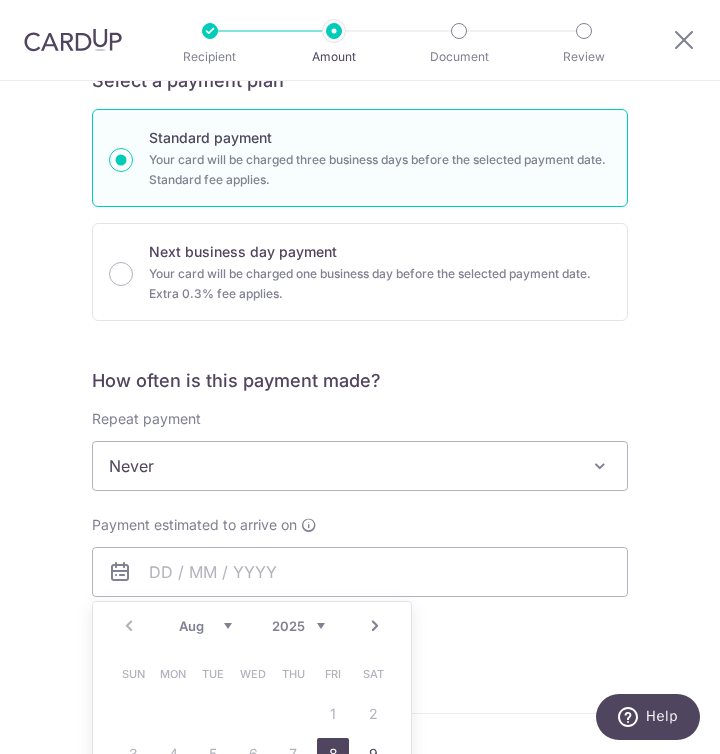 click on "8" at bounding box center [333, 754] 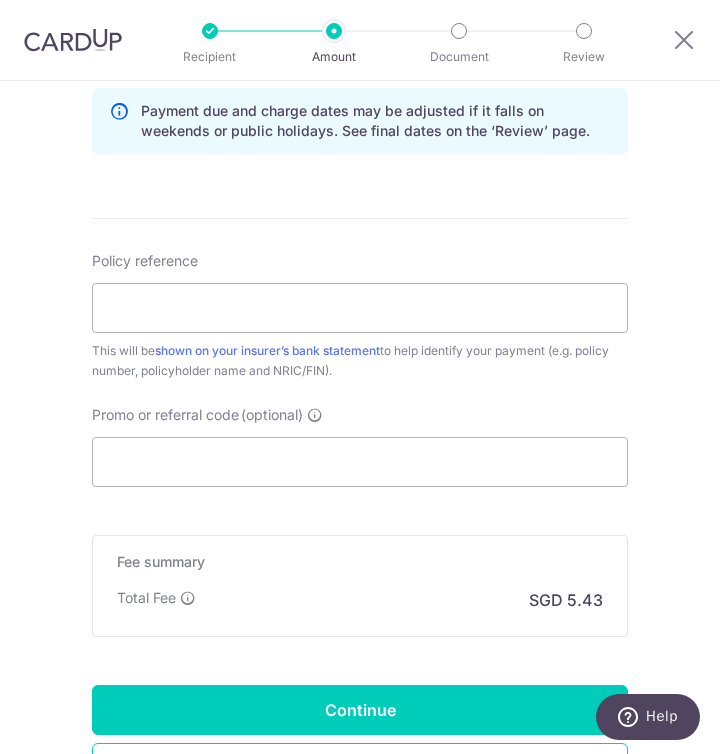 scroll, scrollTop: 1209, scrollLeft: 0, axis: vertical 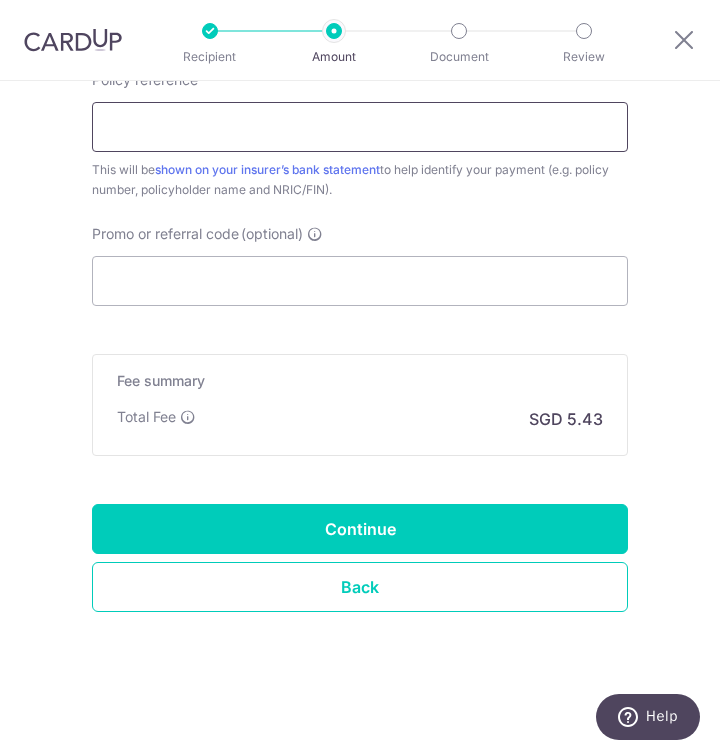click on "Policy reference" at bounding box center (360, 127) 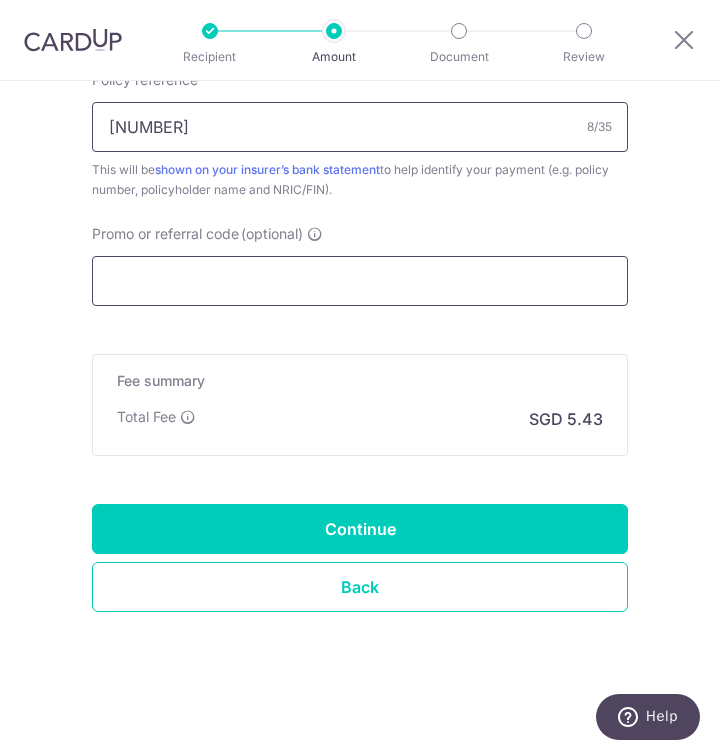 type on "75083902" 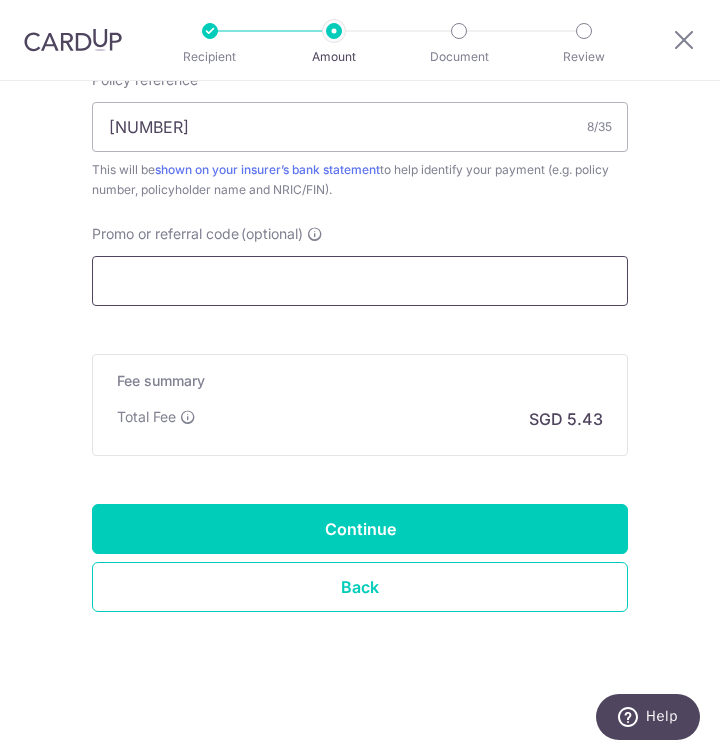click on "Promo or referral code
(optional)" at bounding box center (360, 281) 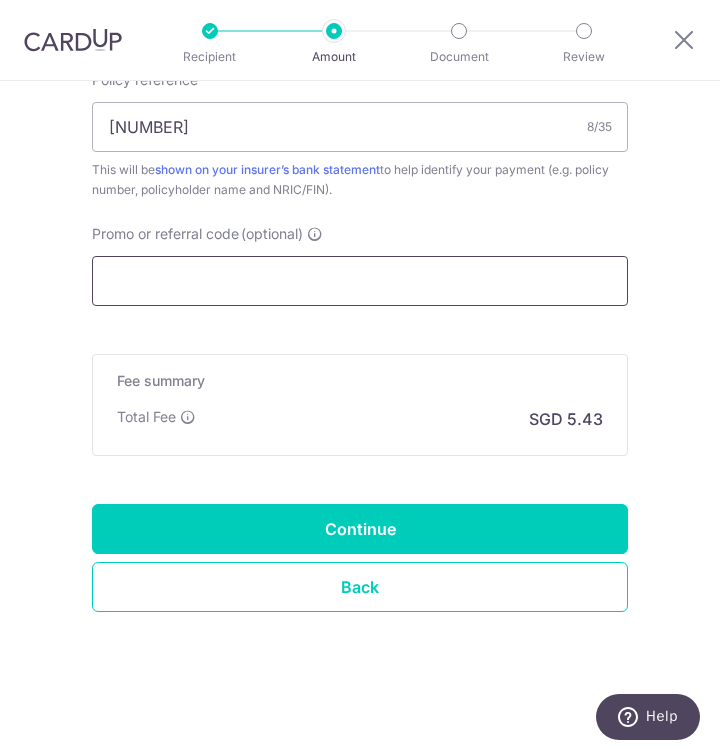 paste on "OCBC90NMC" 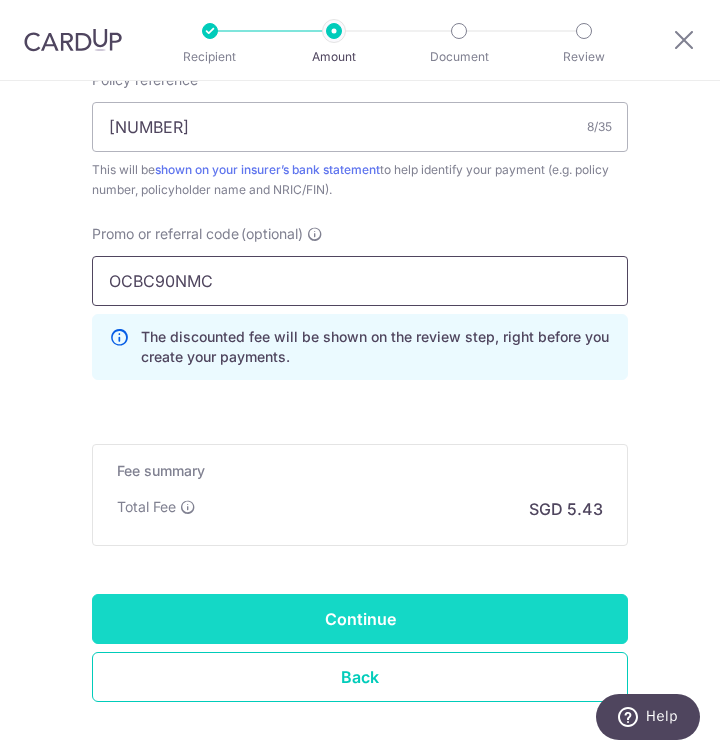 type on "OCBC90NMC" 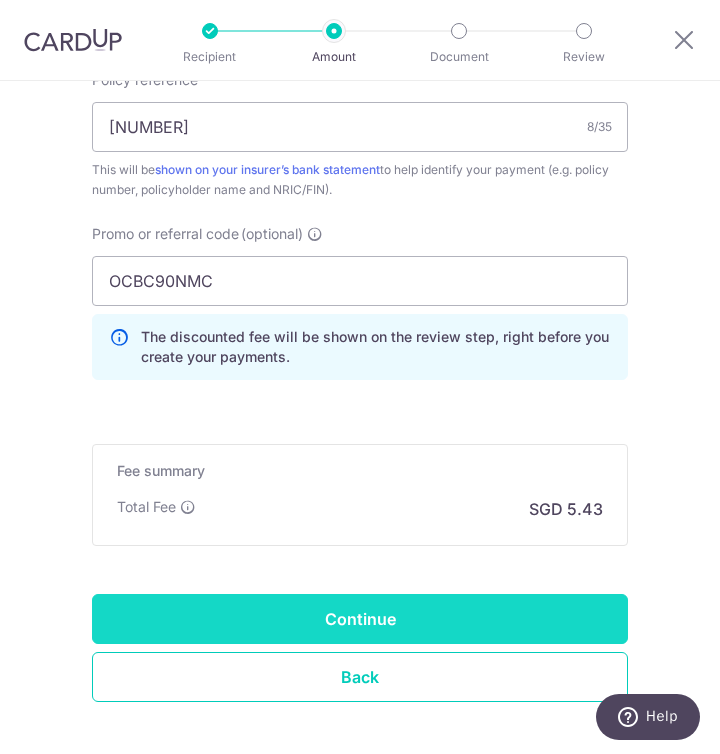 click on "Continue" at bounding box center [360, 619] 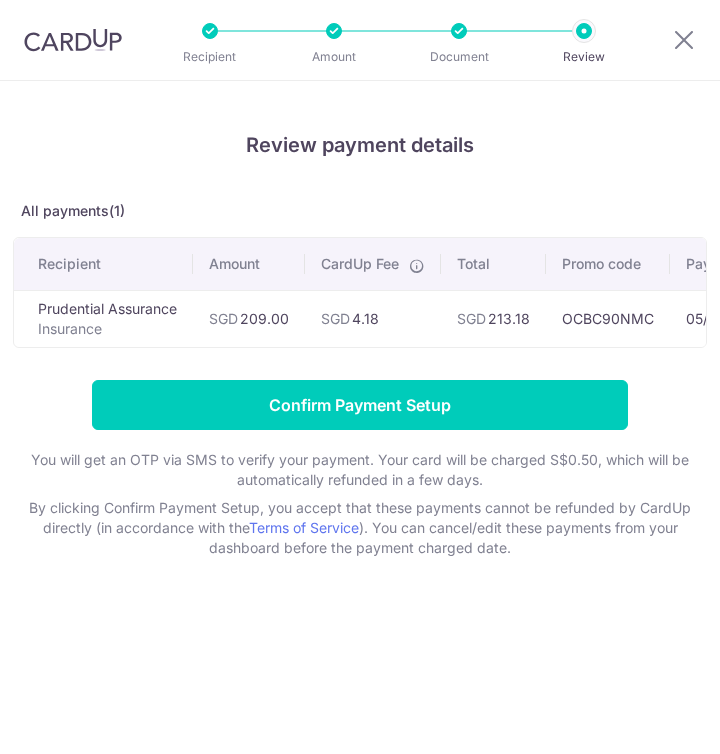 scroll, scrollTop: 0, scrollLeft: 0, axis: both 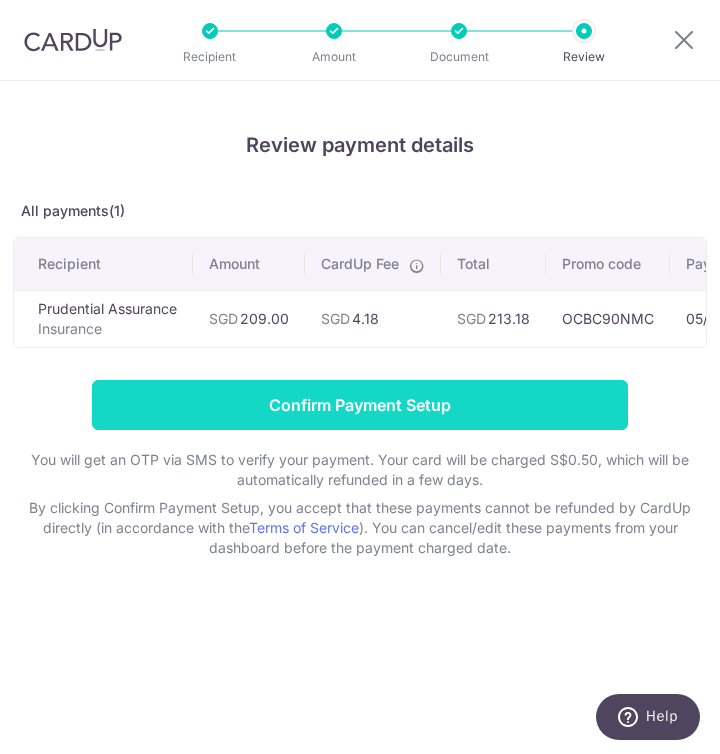 click on "Confirm Payment Setup" at bounding box center (360, 405) 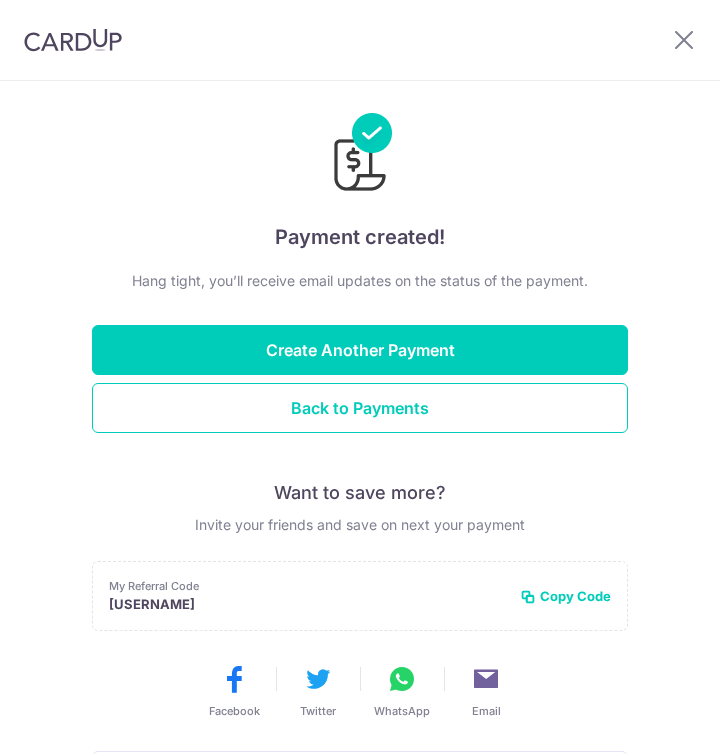 scroll, scrollTop: 0, scrollLeft: 0, axis: both 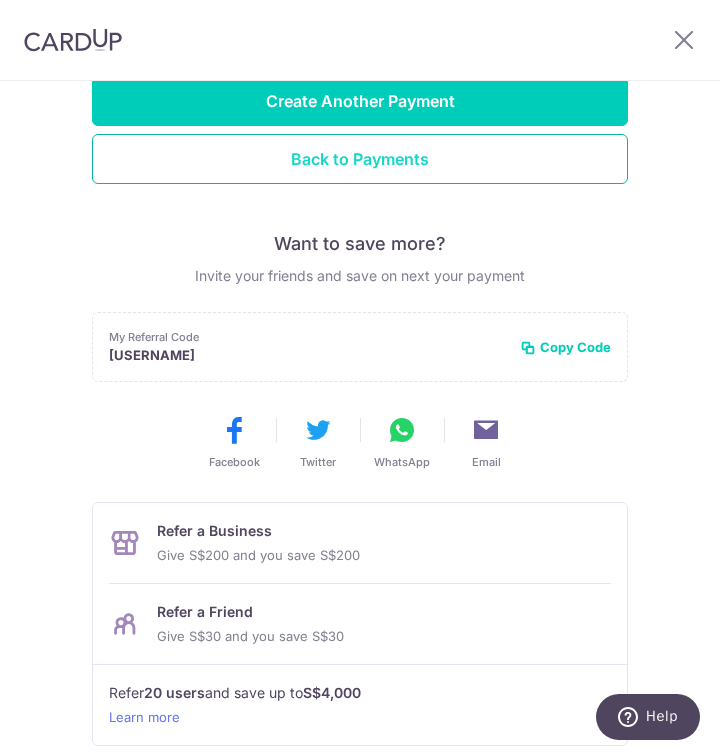 click on "Back to Payments" at bounding box center [360, 159] 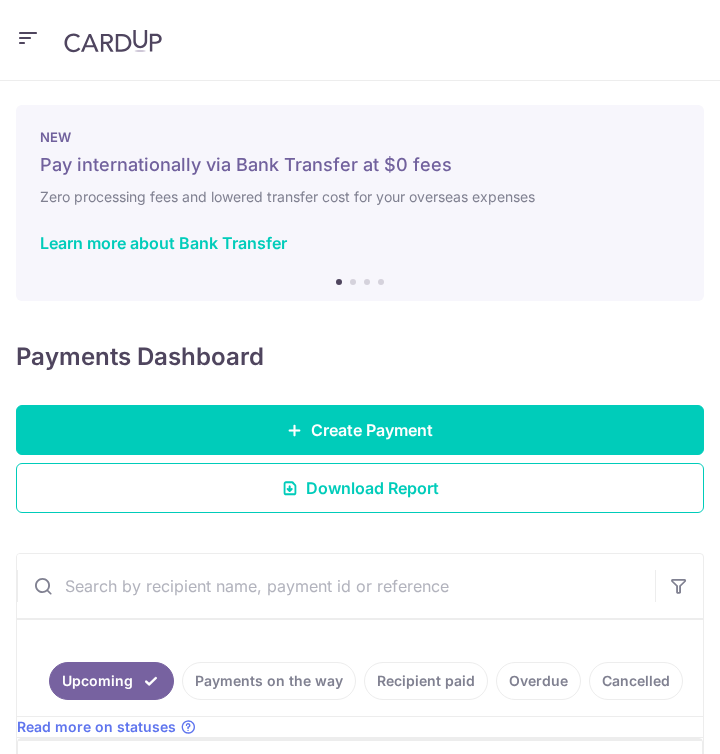 scroll, scrollTop: 0, scrollLeft: 0, axis: both 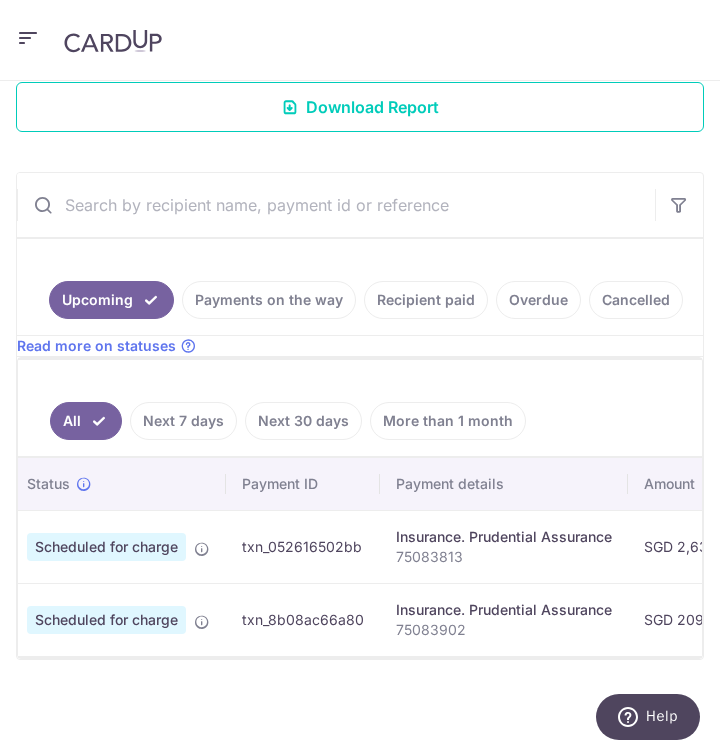 click on "Upcoming
Payments on the way
Recipient paid
Overdue
Cancelled
Read more on statuses" at bounding box center (360, 297) 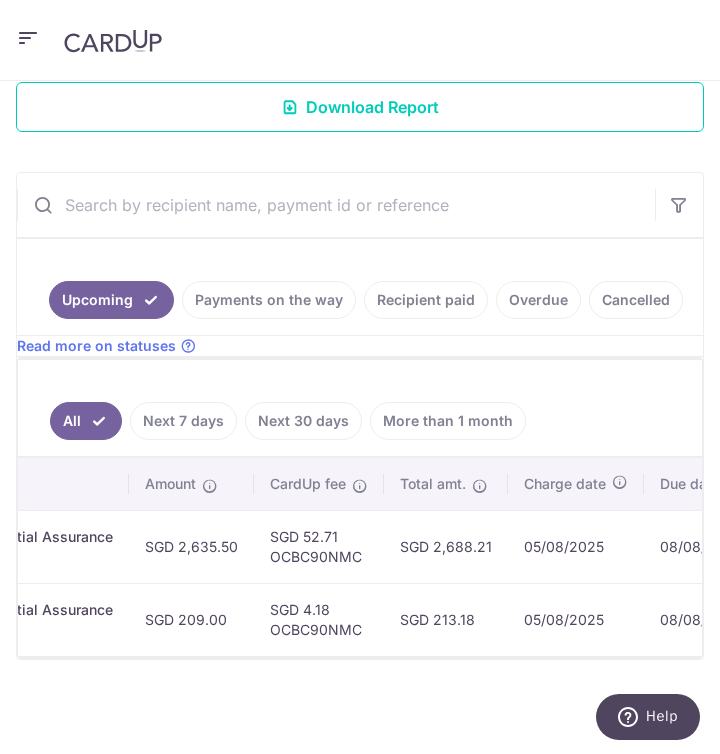 scroll, scrollTop: 0, scrollLeft: 481, axis: horizontal 